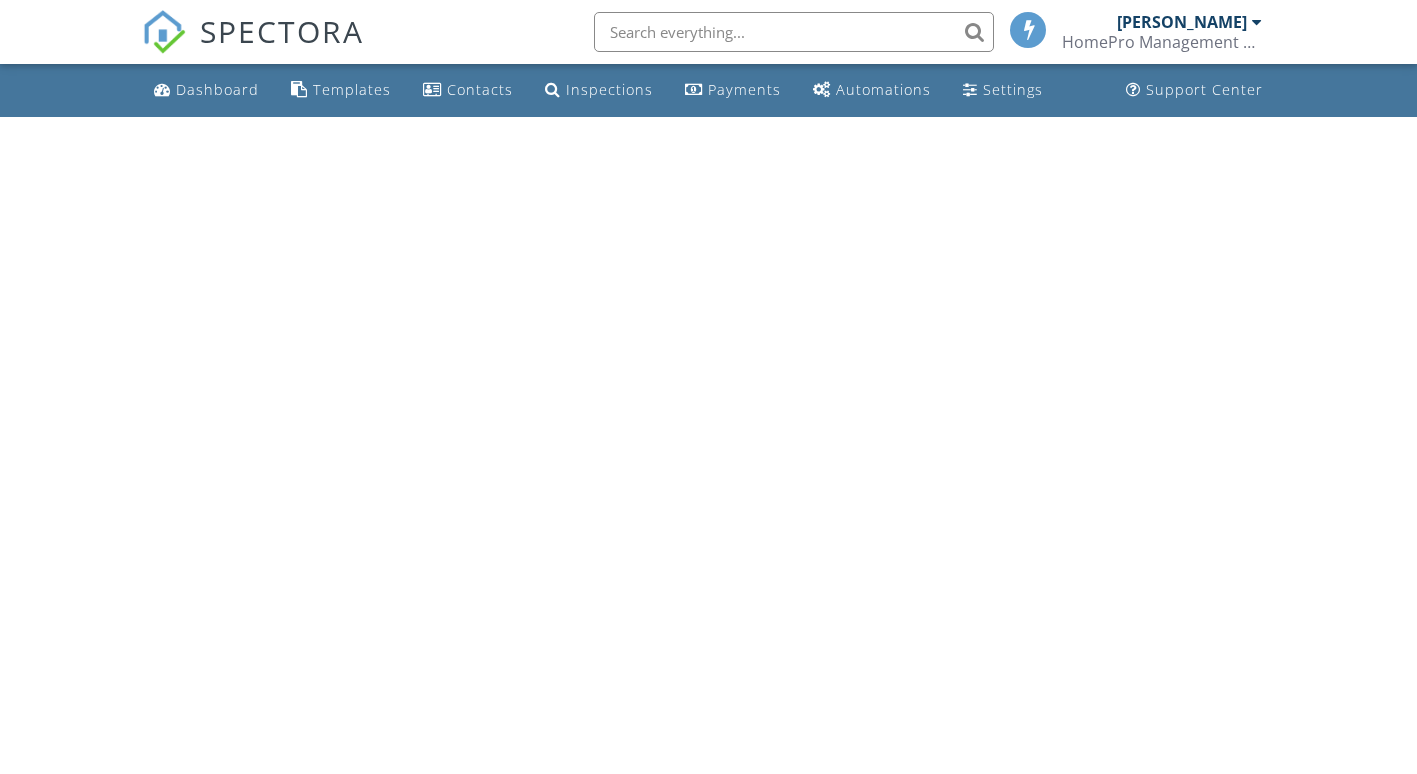 scroll, scrollTop: 0, scrollLeft: 0, axis: both 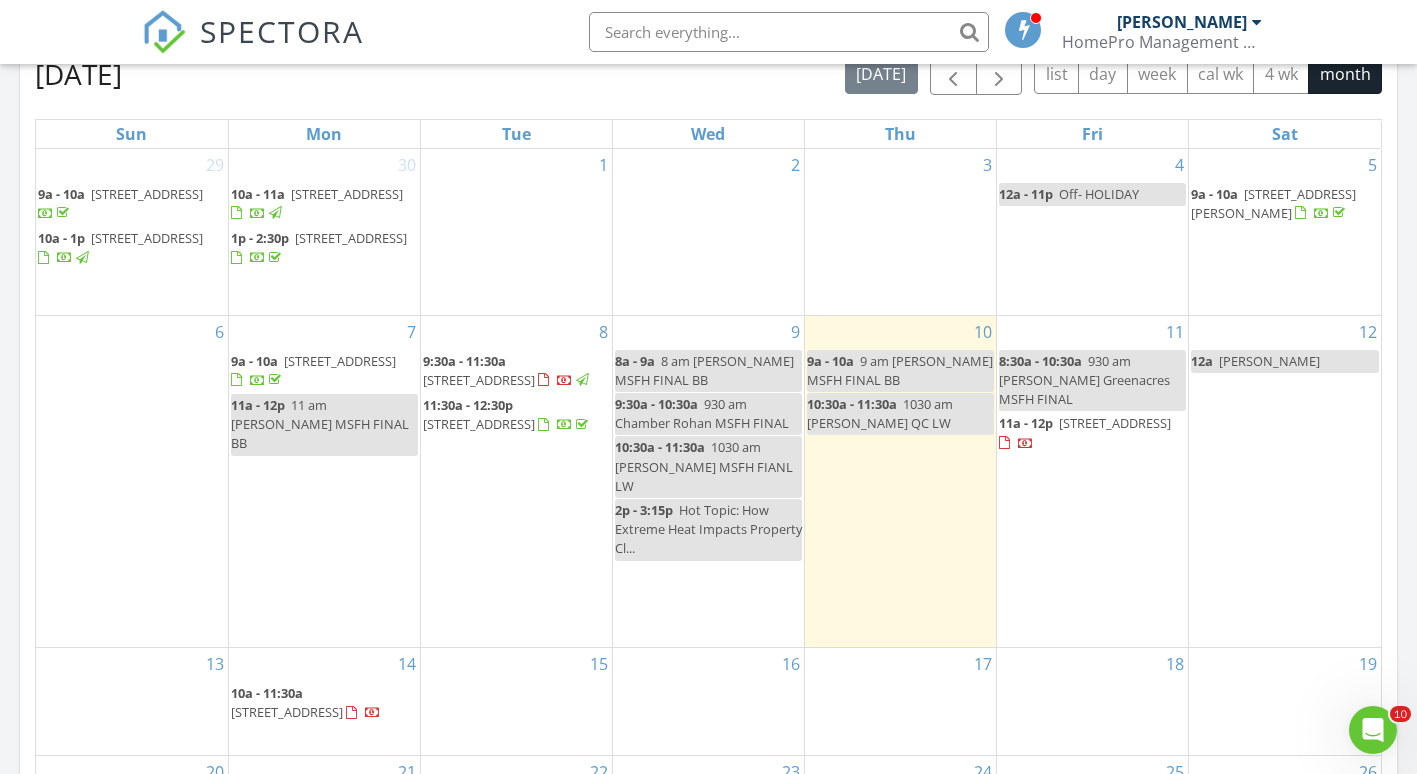 click on "9:30a - 11:30a" at bounding box center (464, 361) 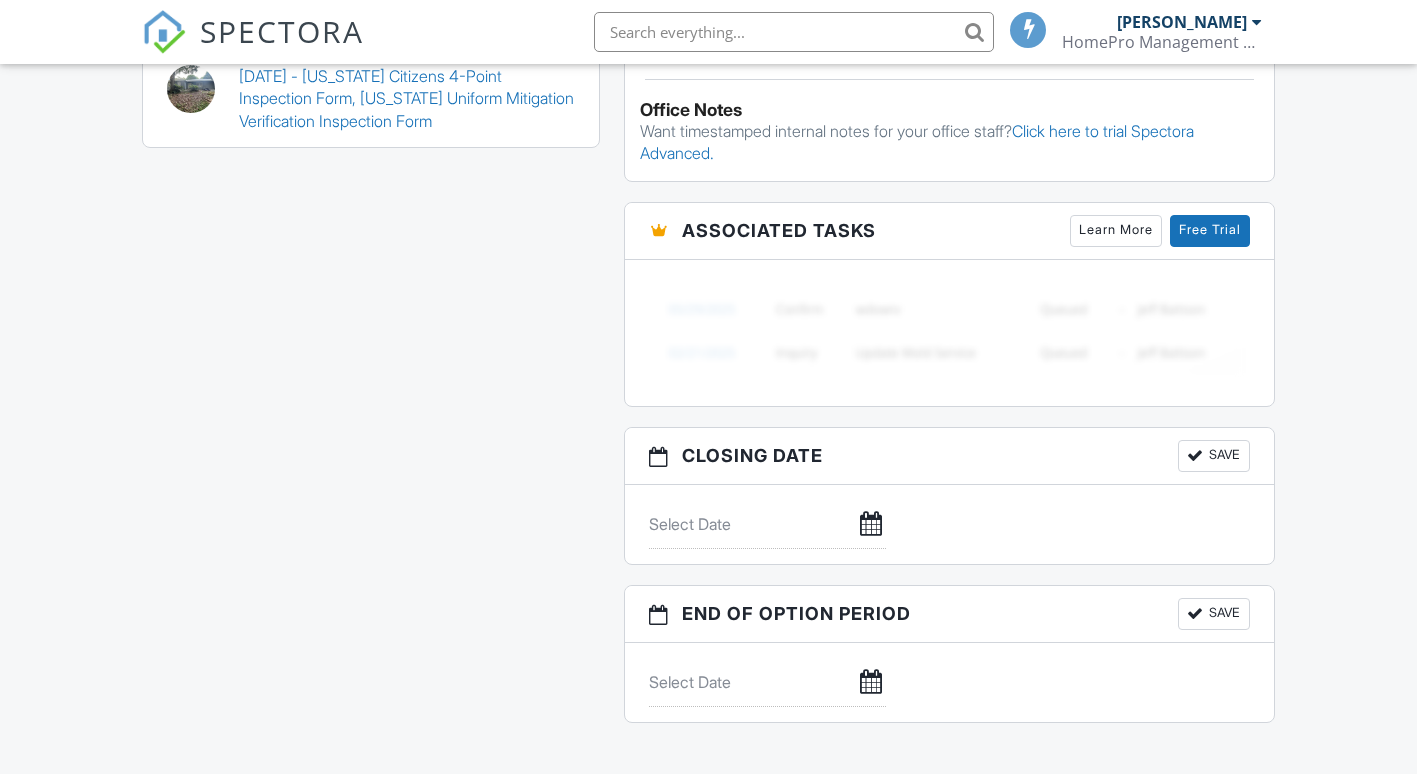 scroll, scrollTop: 2629, scrollLeft: 0, axis: vertical 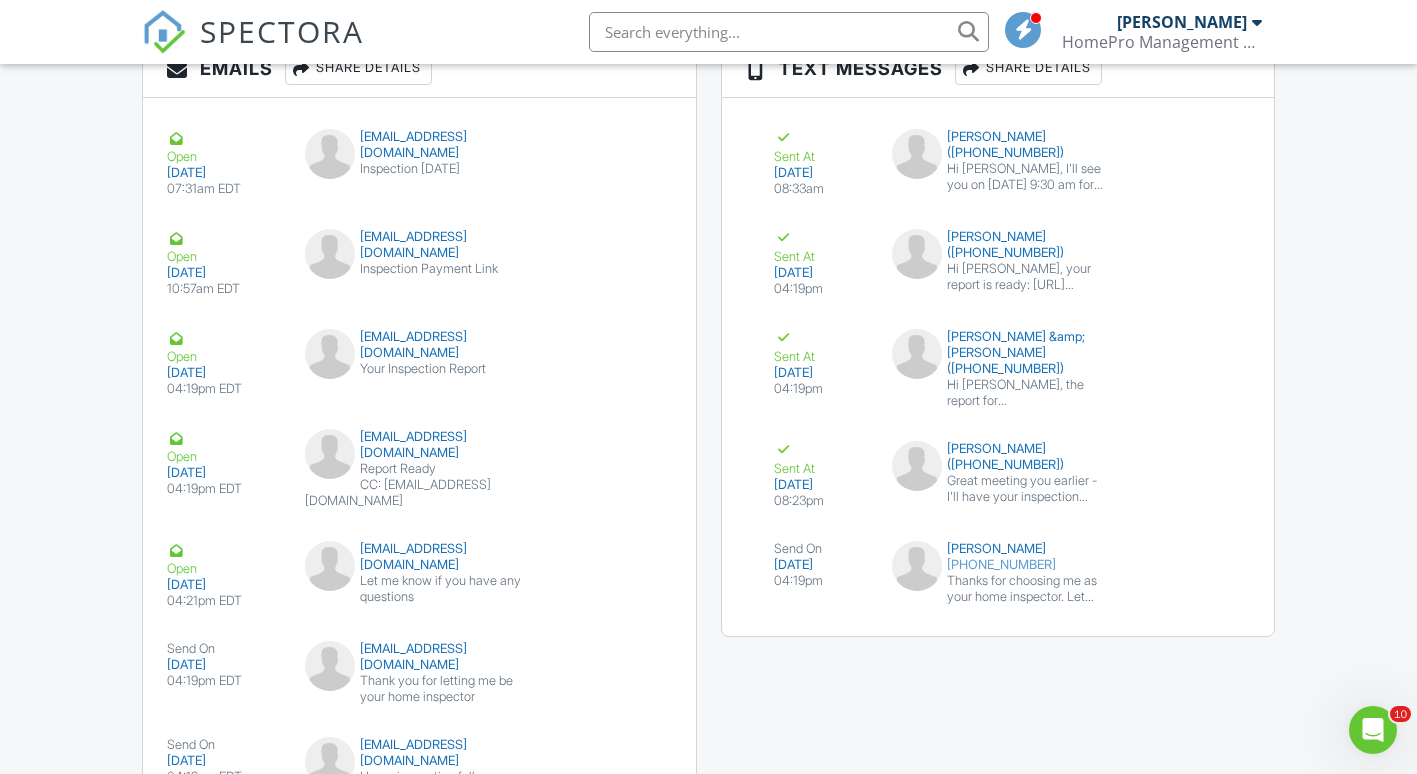click at bounding box center [164, 32] 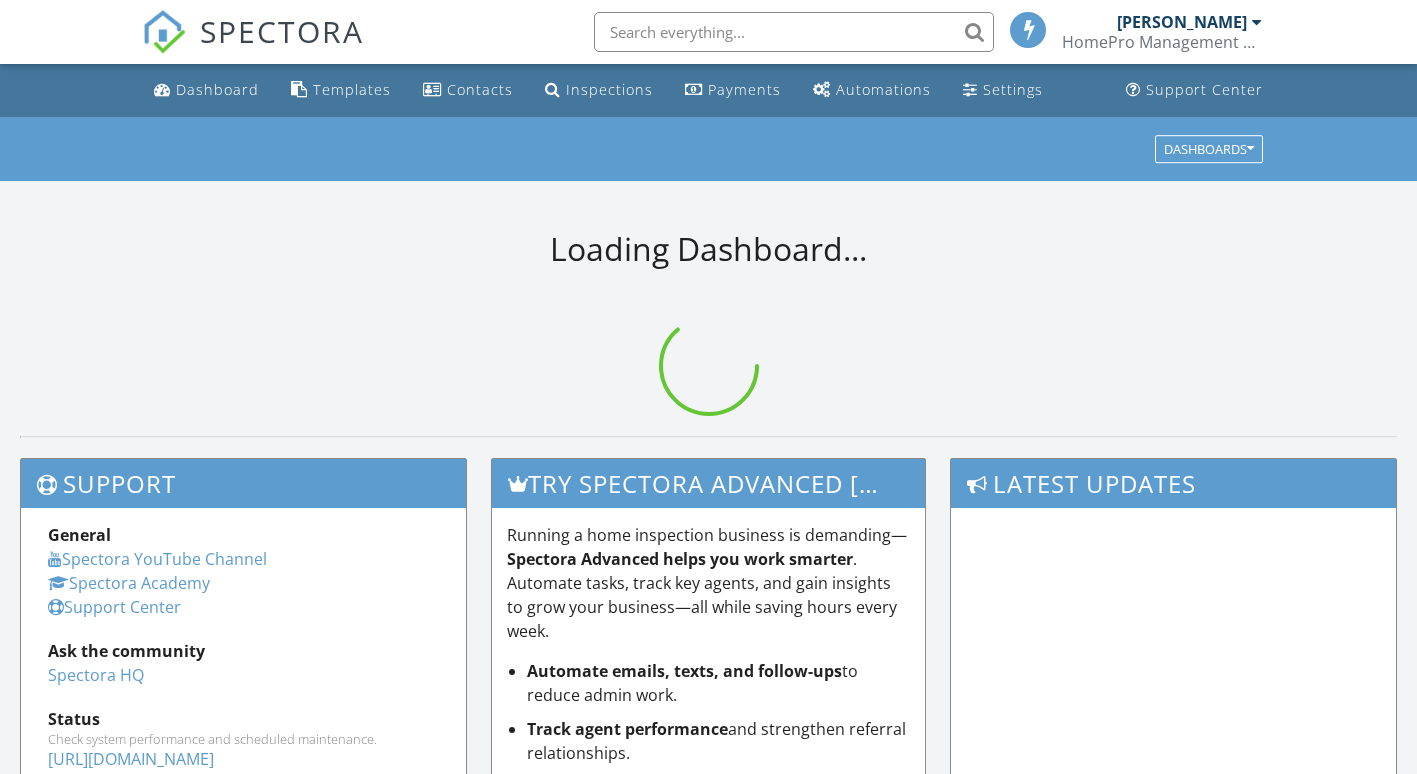 scroll, scrollTop: 0, scrollLeft: 0, axis: both 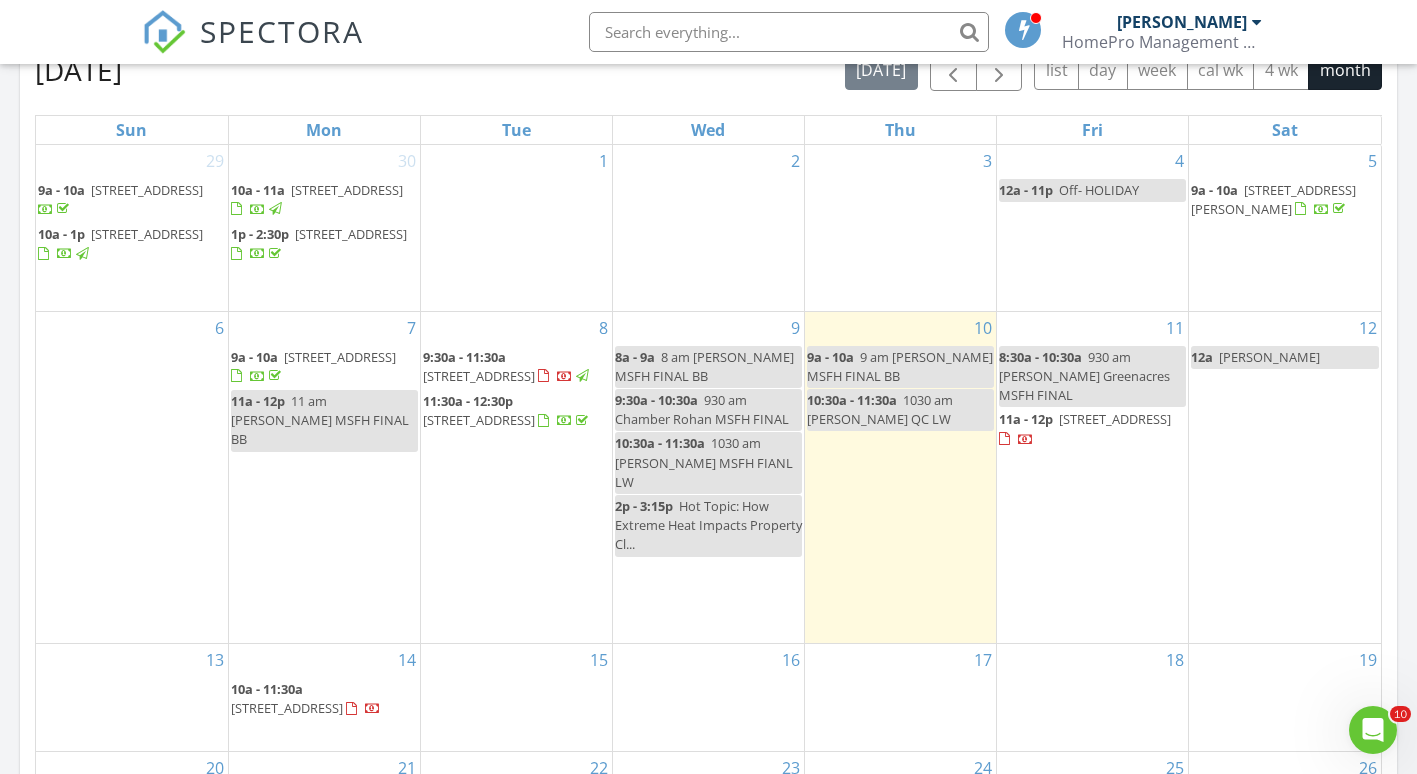 drag, startPoint x: 995, startPoint y: 412, endPoint x: 1039, endPoint y: 415, distance: 44.102154 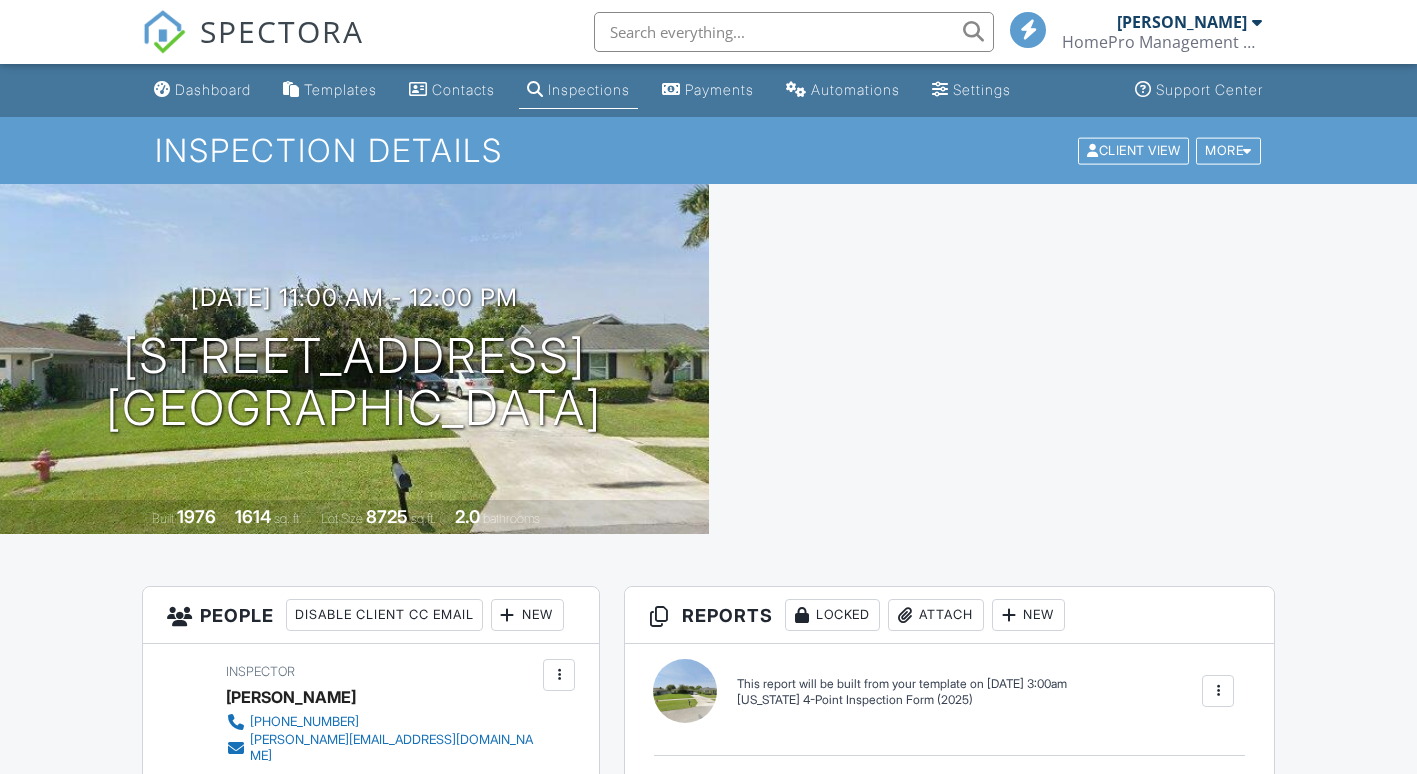 scroll, scrollTop: 306, scrollLeft: 0, axis: vertical 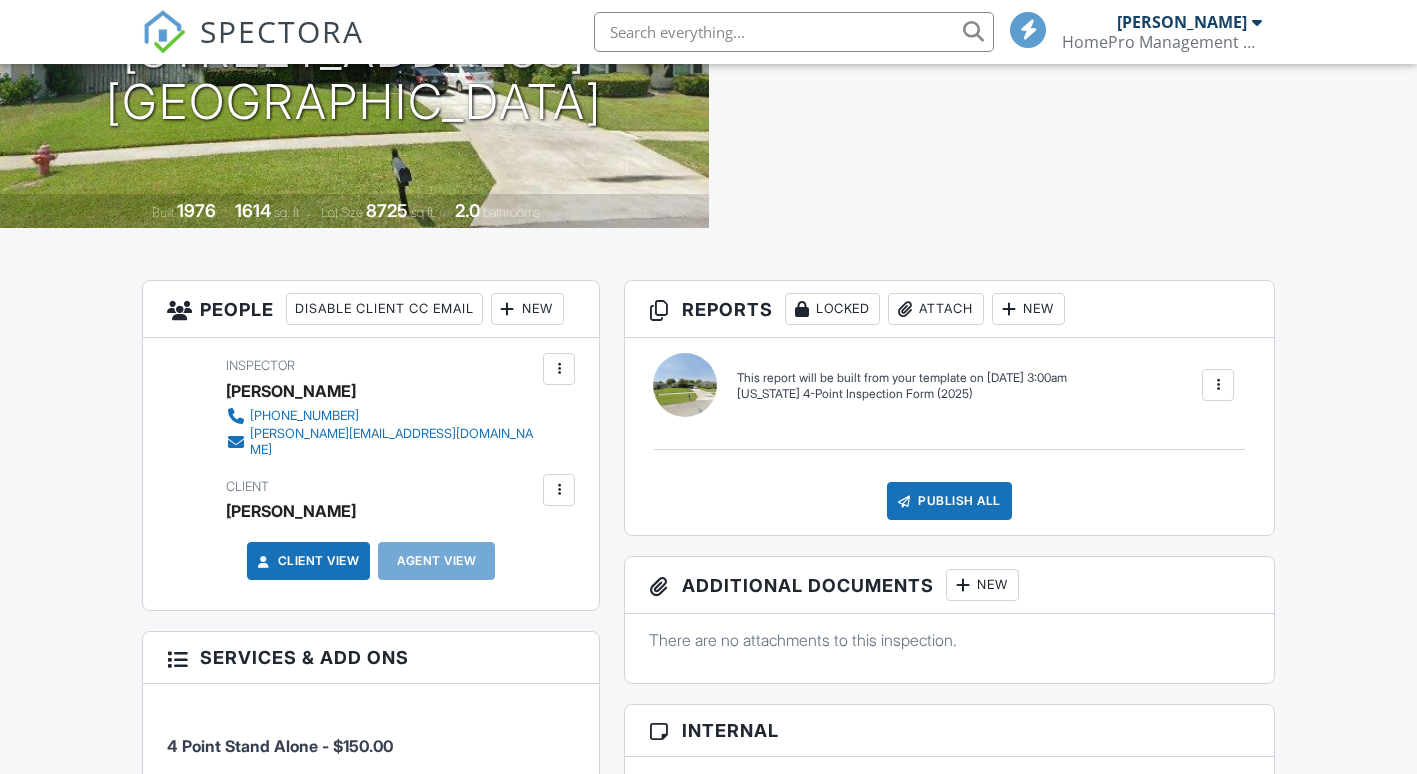 click at bounding box center (1218, 385) 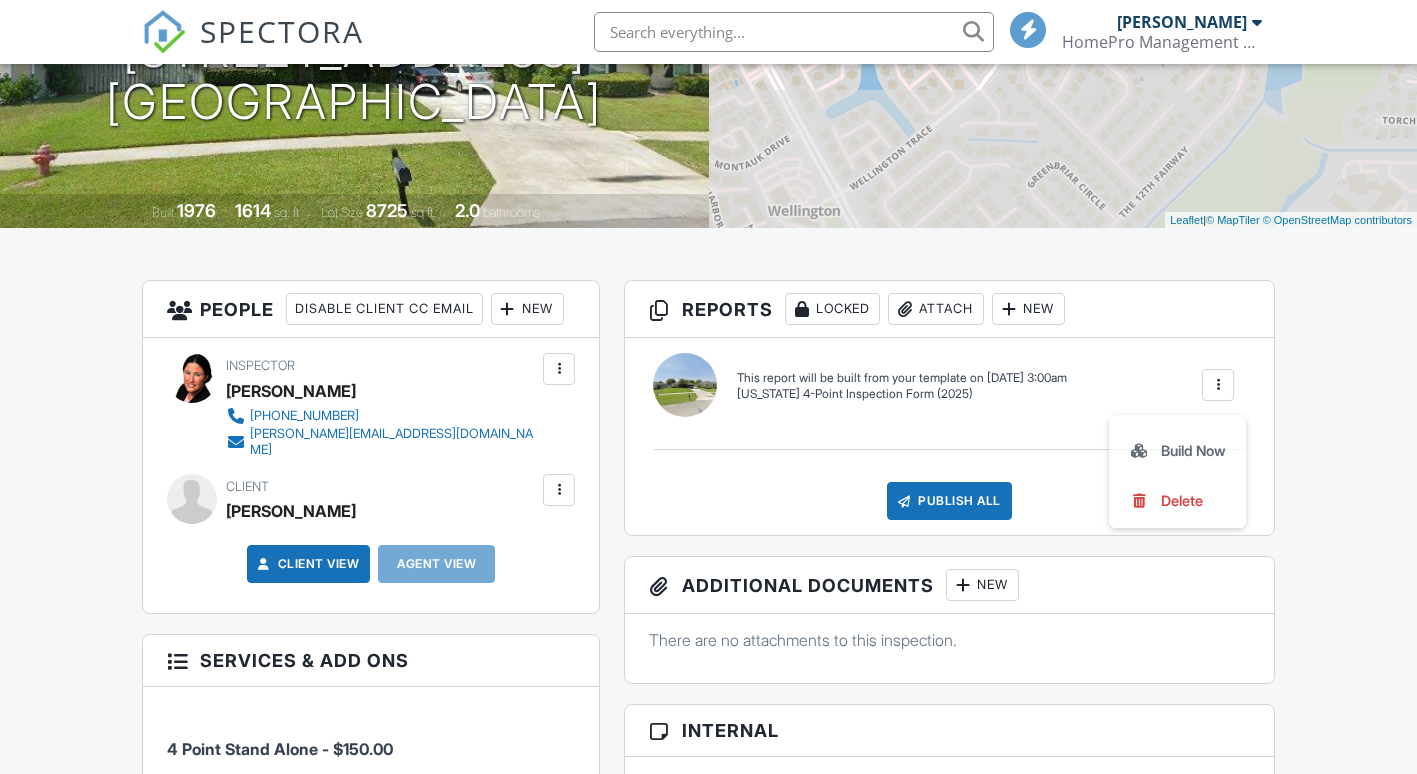 scroll, scrollTop: 306, scrollLeft: 0, axis: vertical 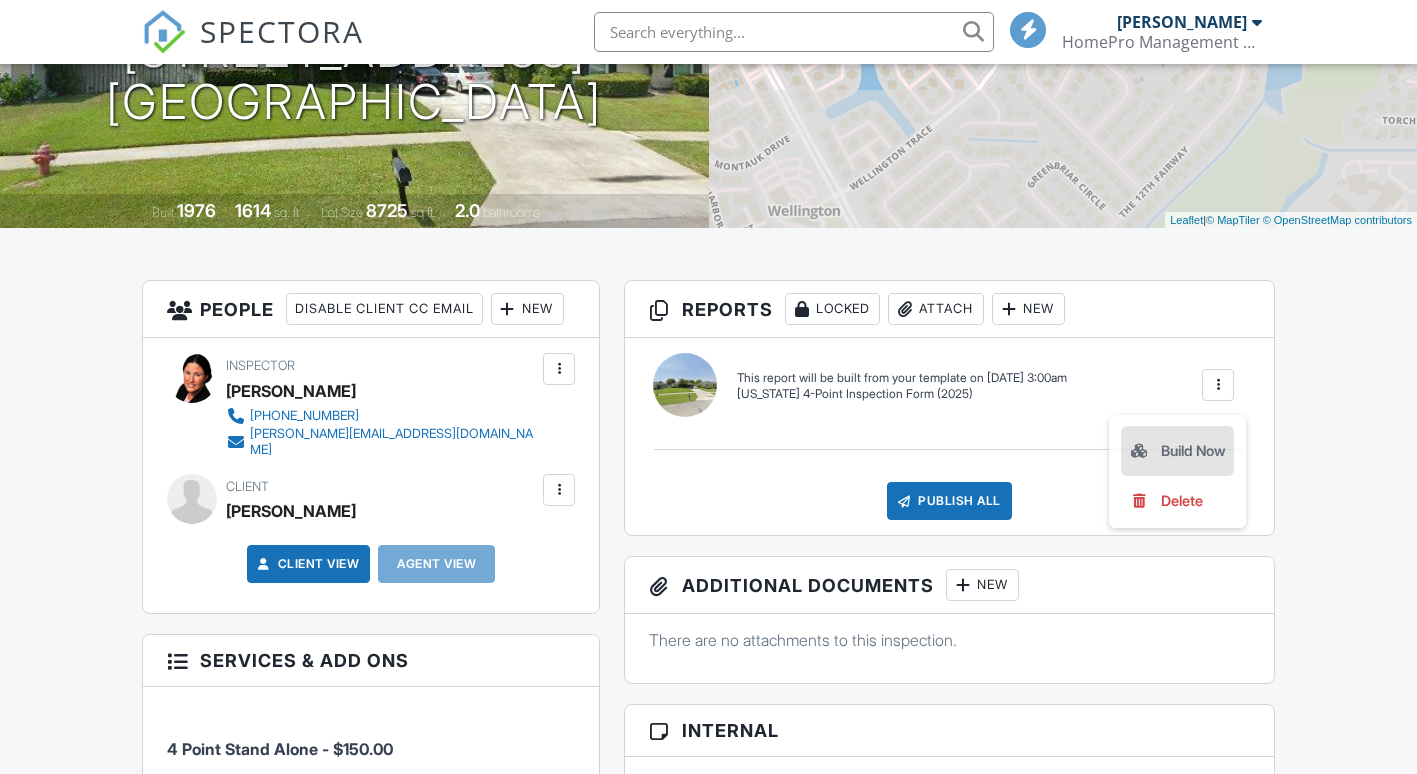 click on "Build Now" at bounding box center (1177, 451) 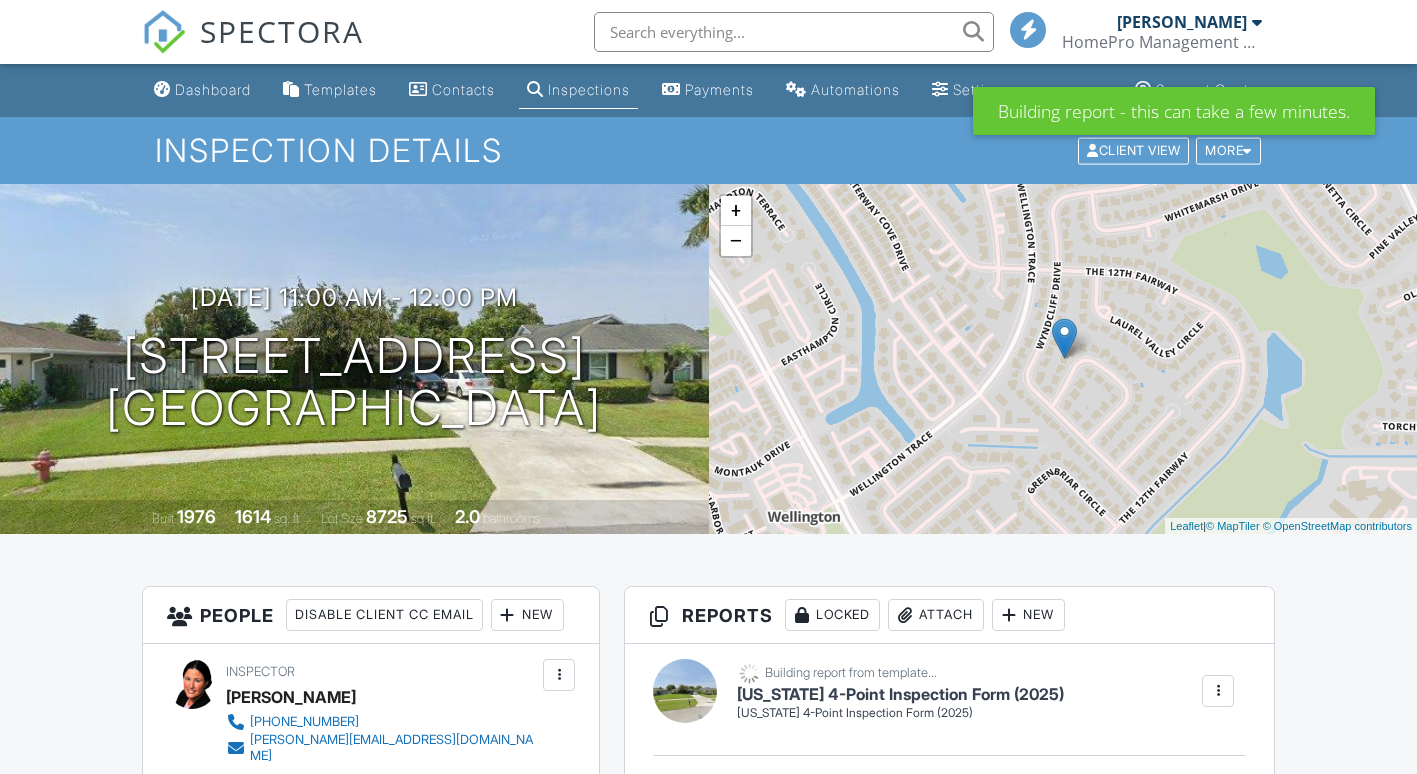 scroll, scrollTop: 411, scrollLeft: 0, axis: vertical 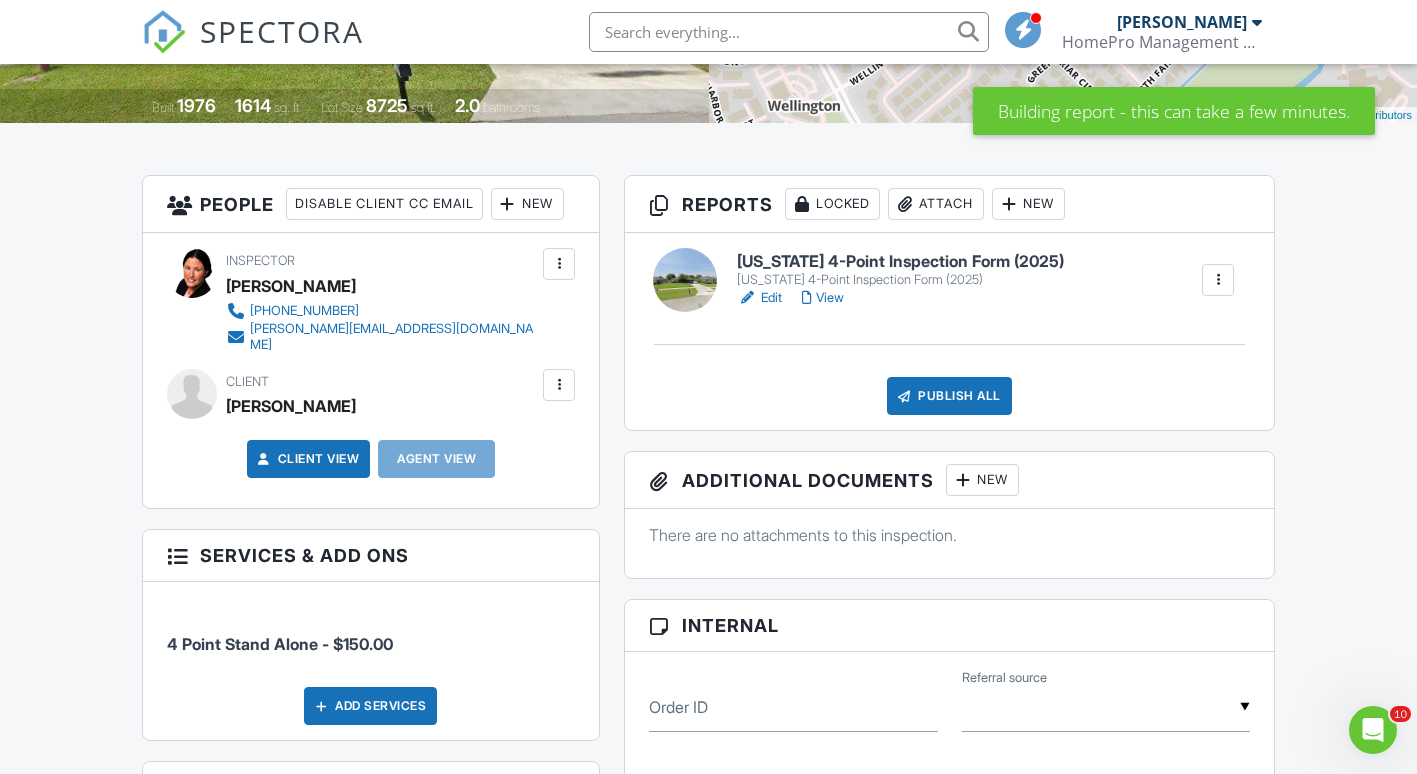 click on "Edit" at bounding box center (759, 298) 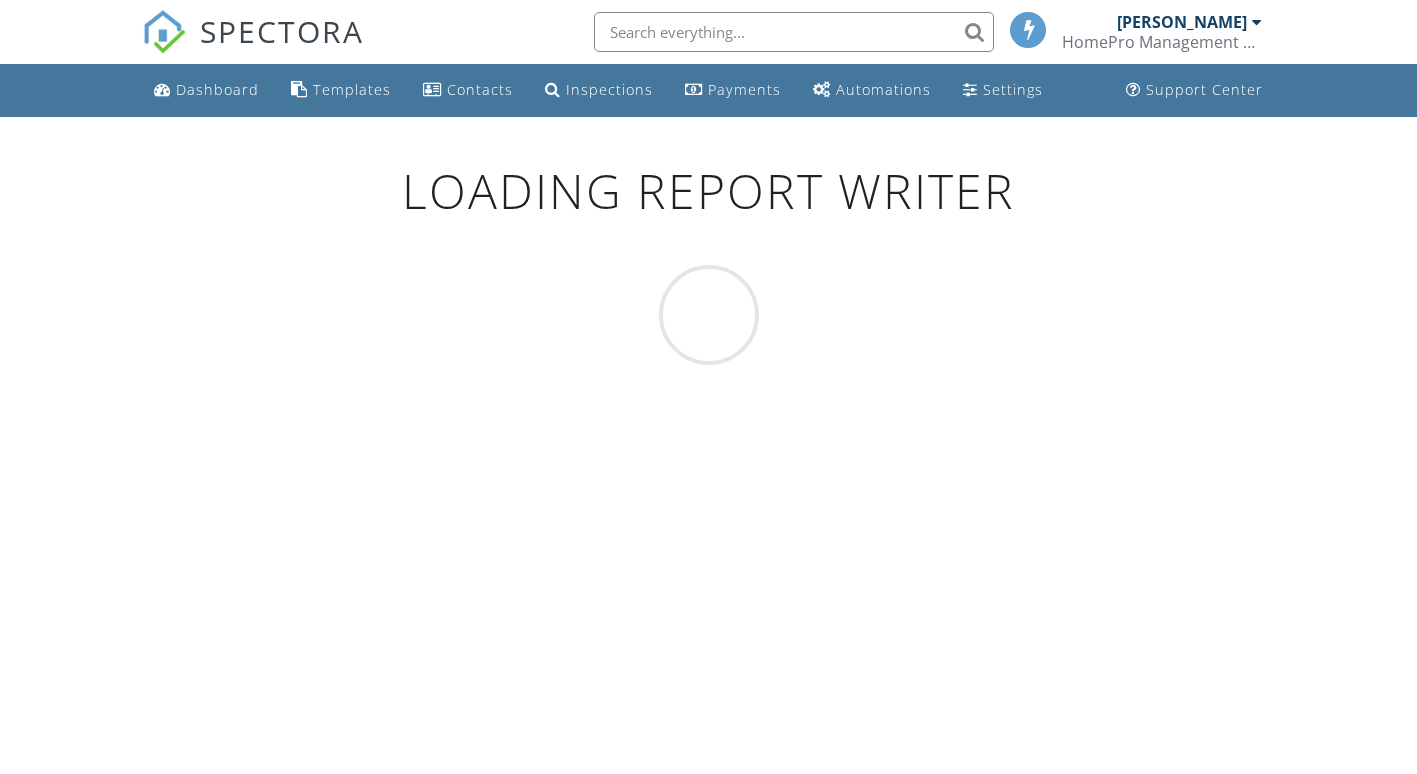 scroll, scrollTop: 0, scrollLeft: 0, axis: both 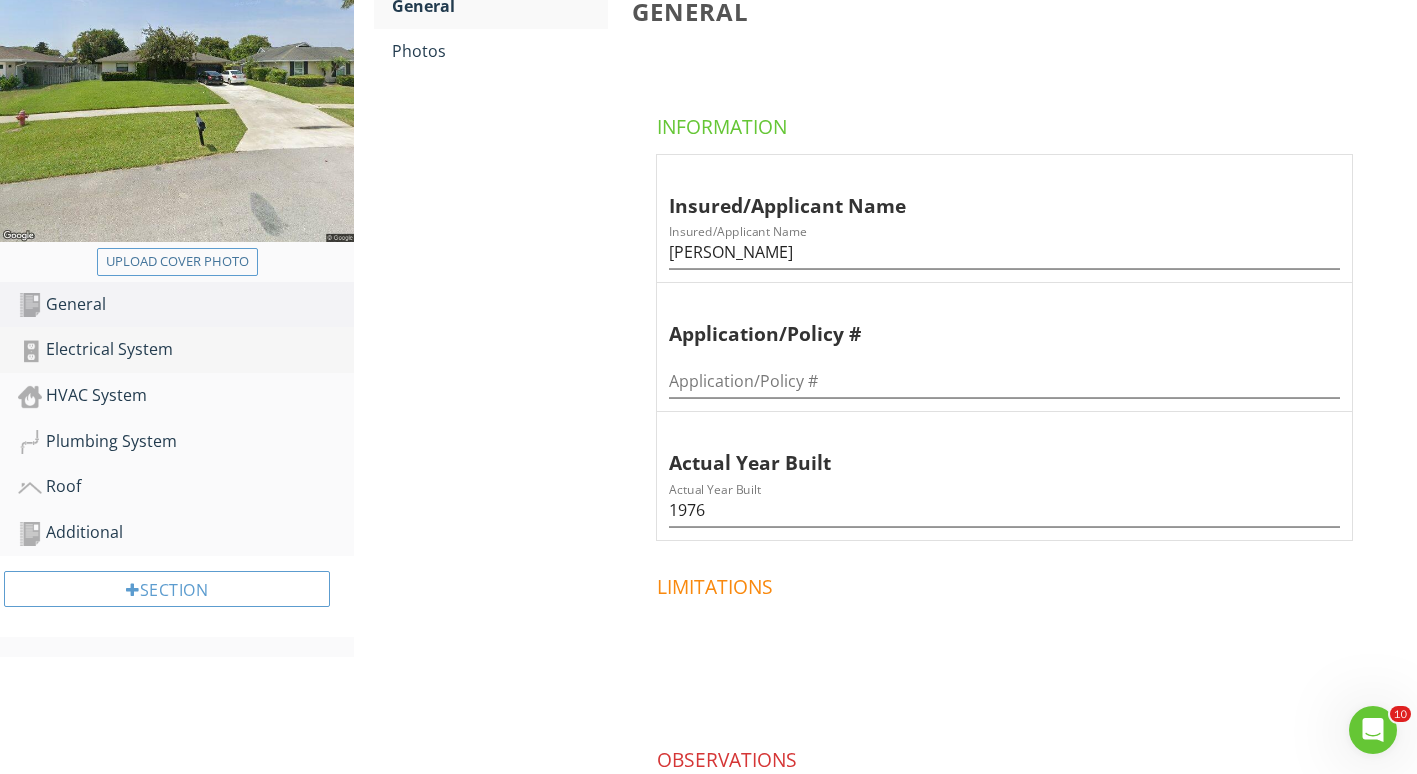 click on "Electrical System" at bounding box center [186, 350] 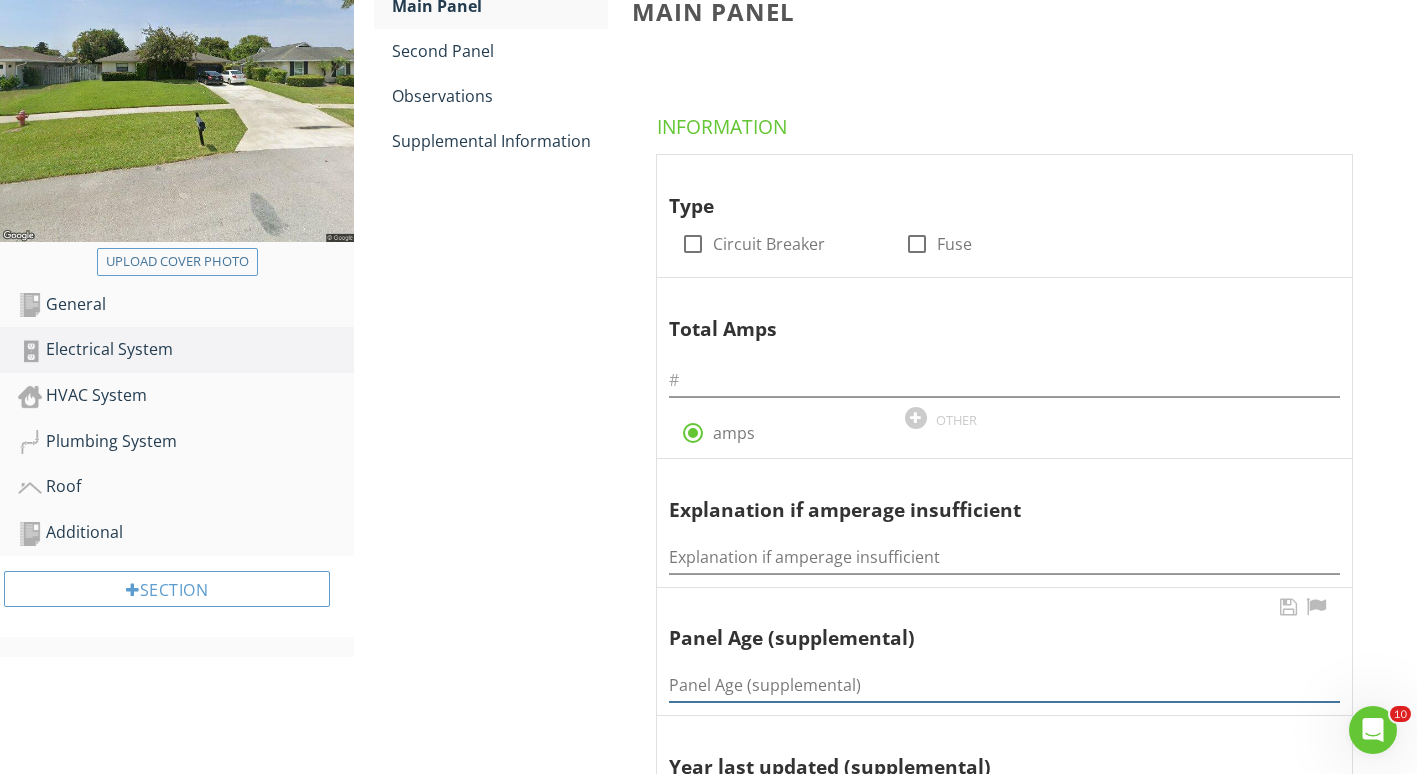 click at bounding box center [1004, 685] 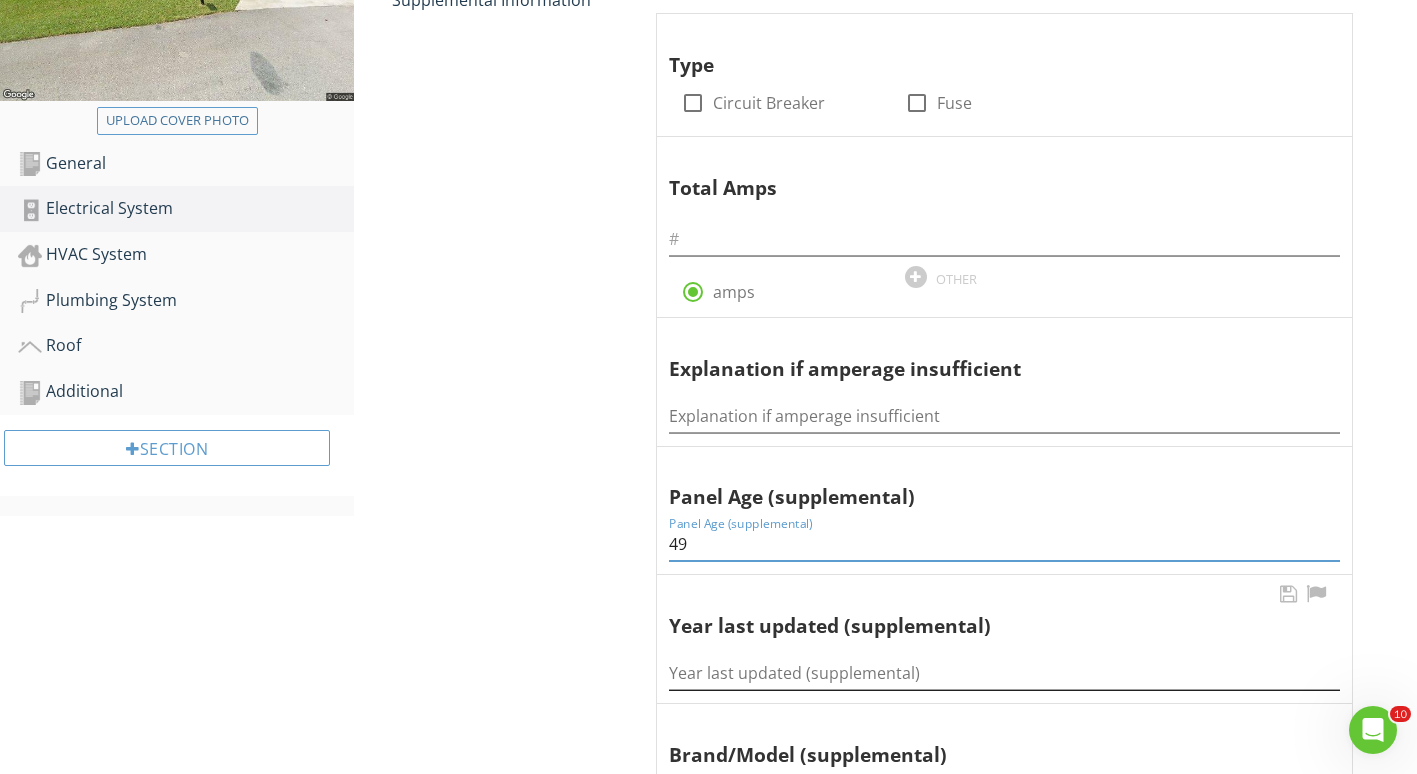 scroll, scrollTop: 455, scrollLeft: 0, axis: vertical 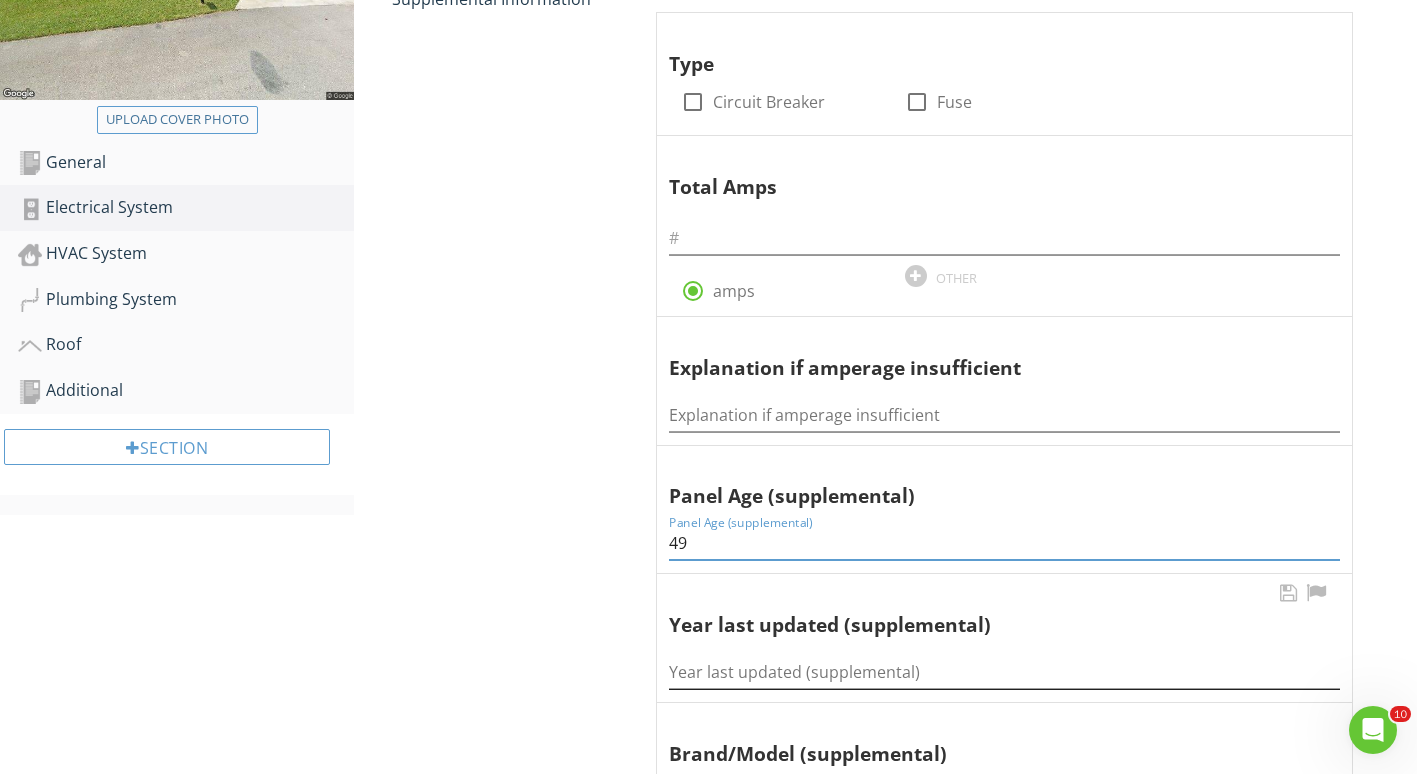 type on "49" 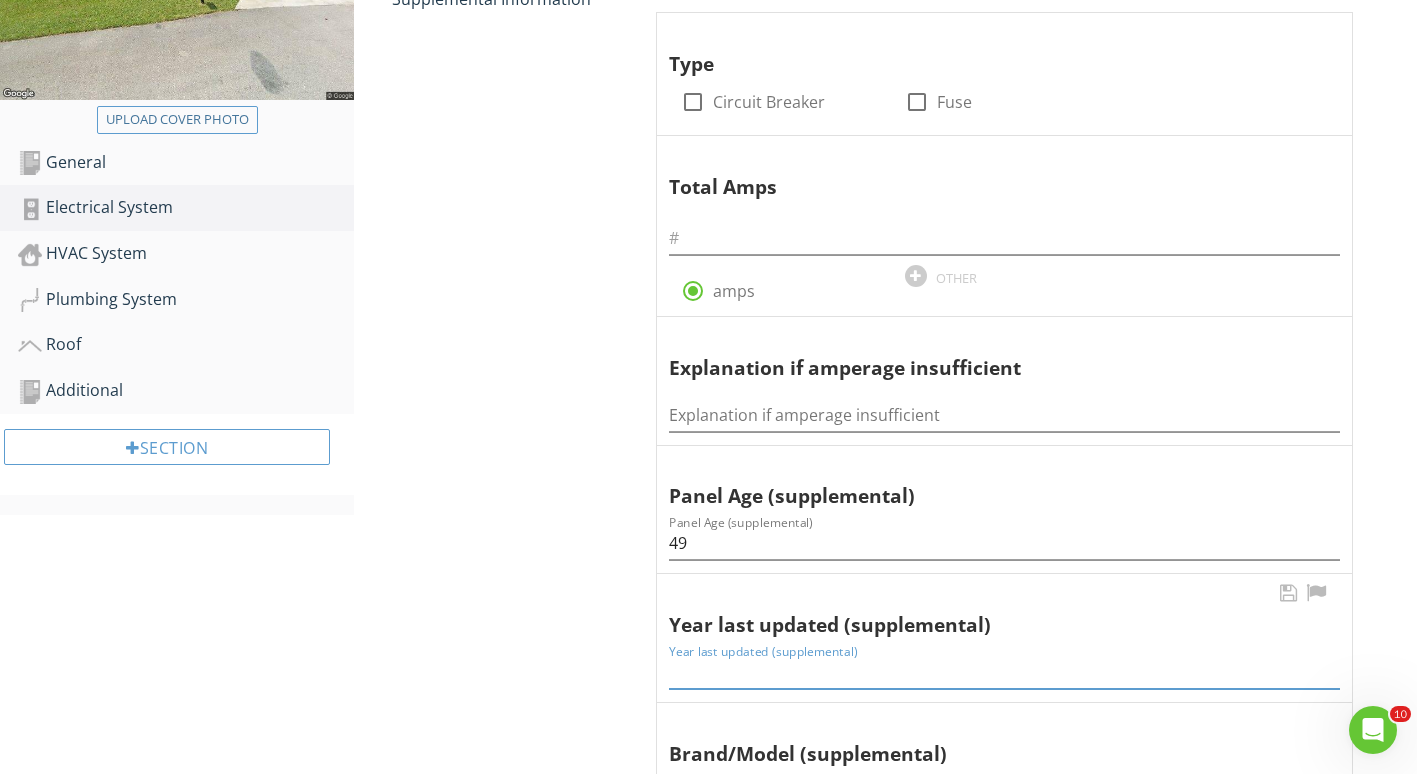 click at bounding box center [1004, 672] 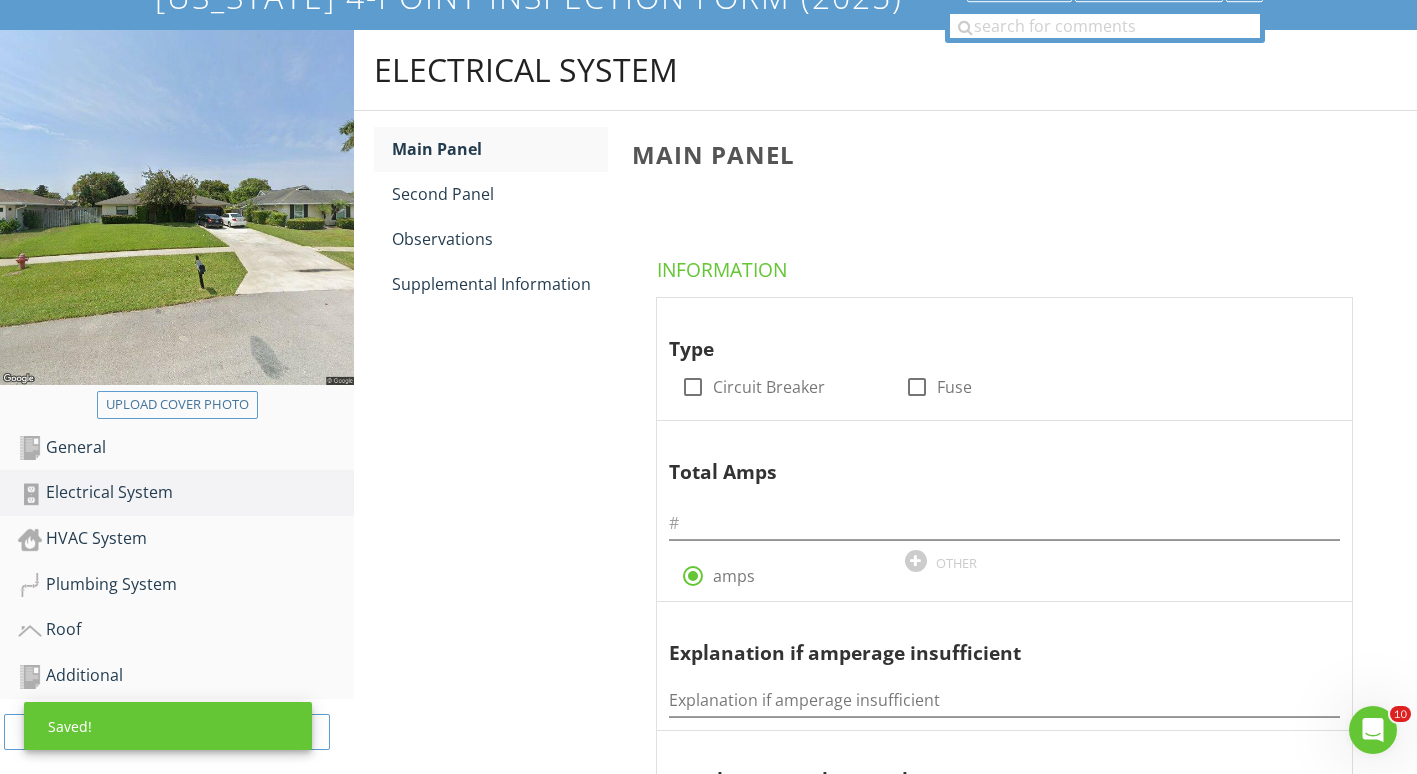 scroll, scrollTop: 119, scrollLeft: 0, axis: vertical 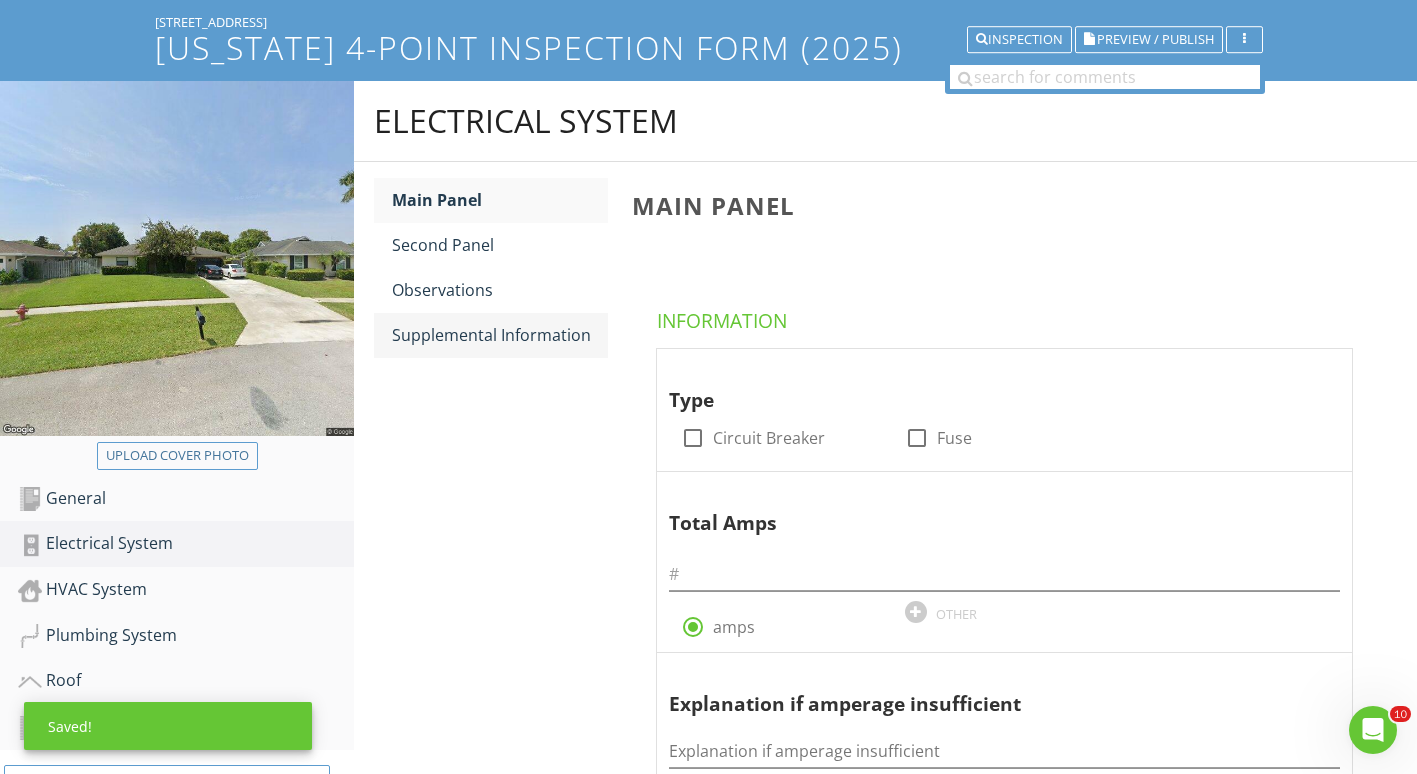 type on "1976" 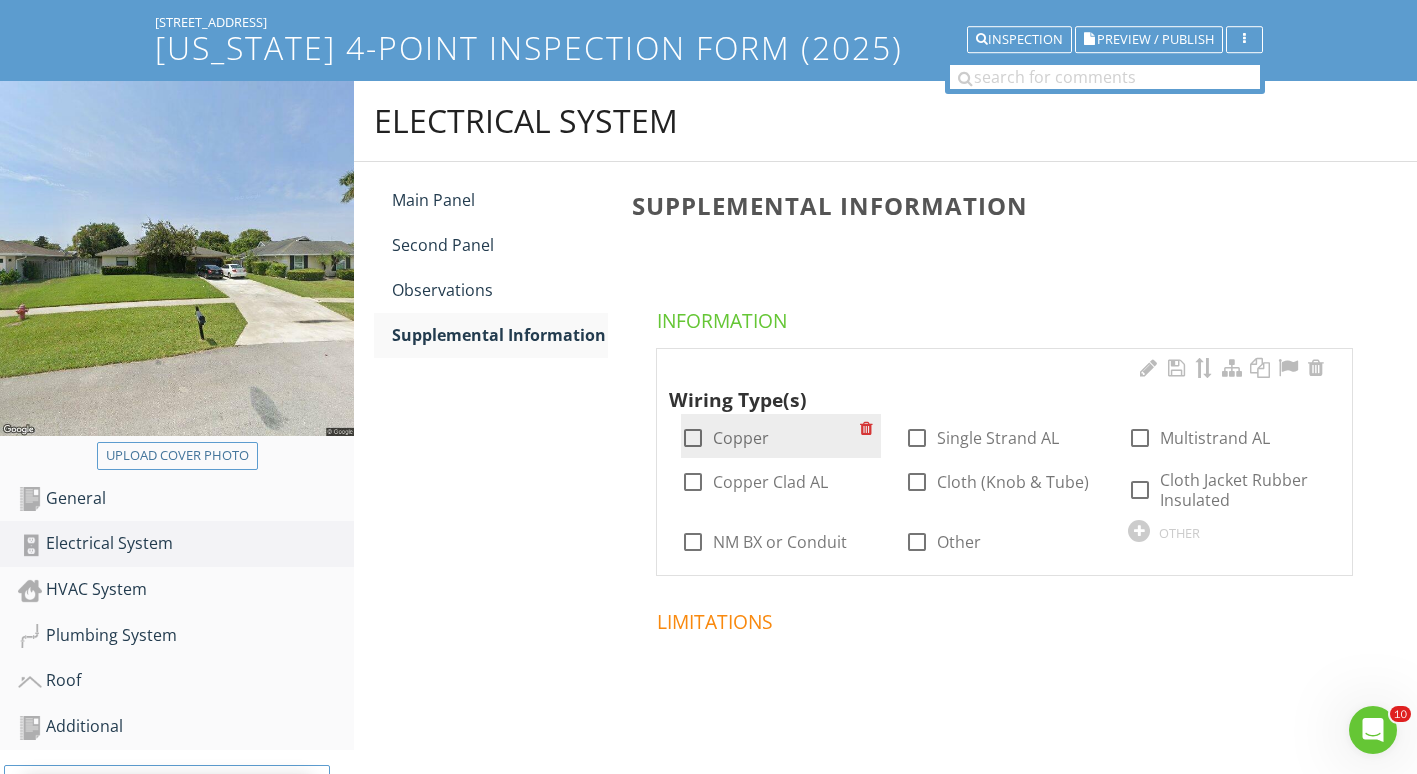 click at bounding box center [693, 438] 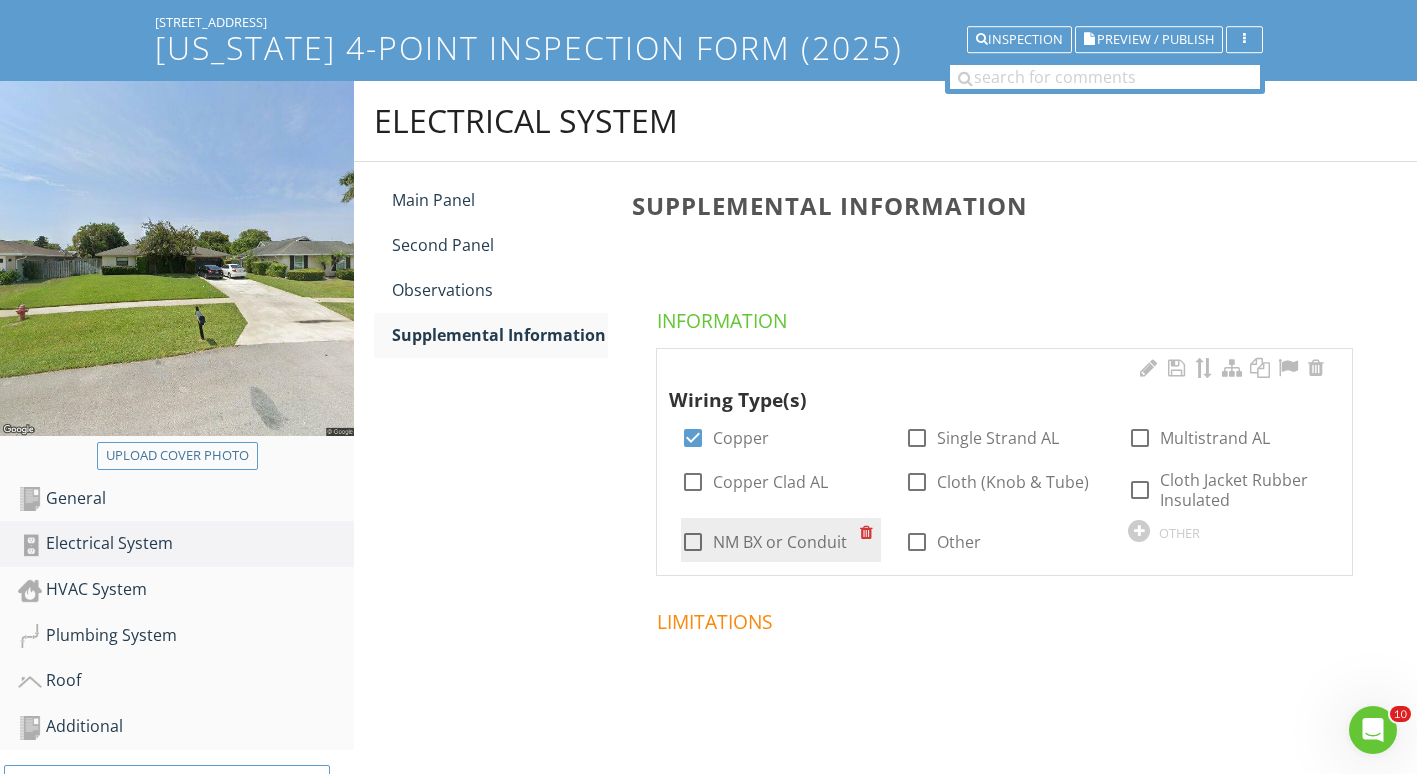 click at bounding box center (693, 542) 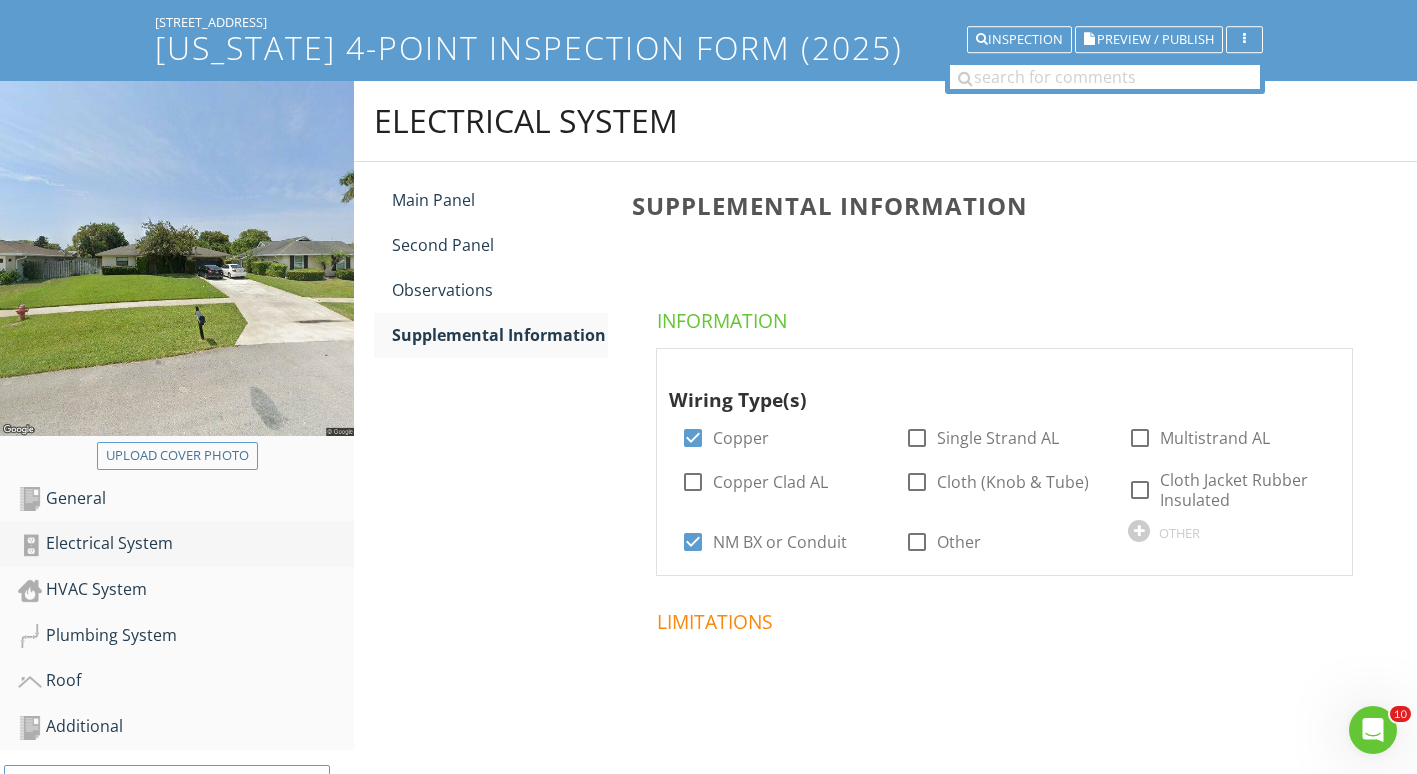 click on "Electrical System" at bounding box center (186, 544) 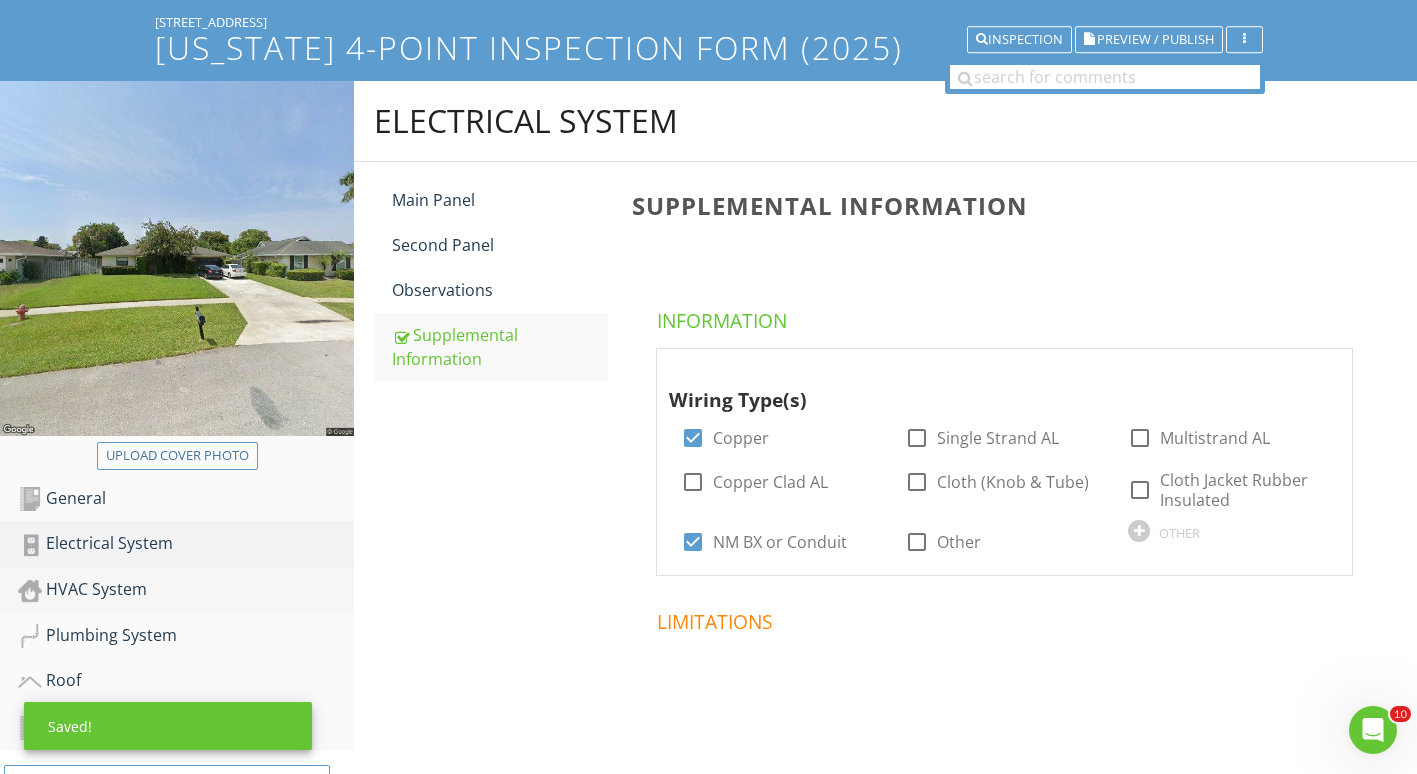 click on "HVAC System" at bounding box center (186, 590) 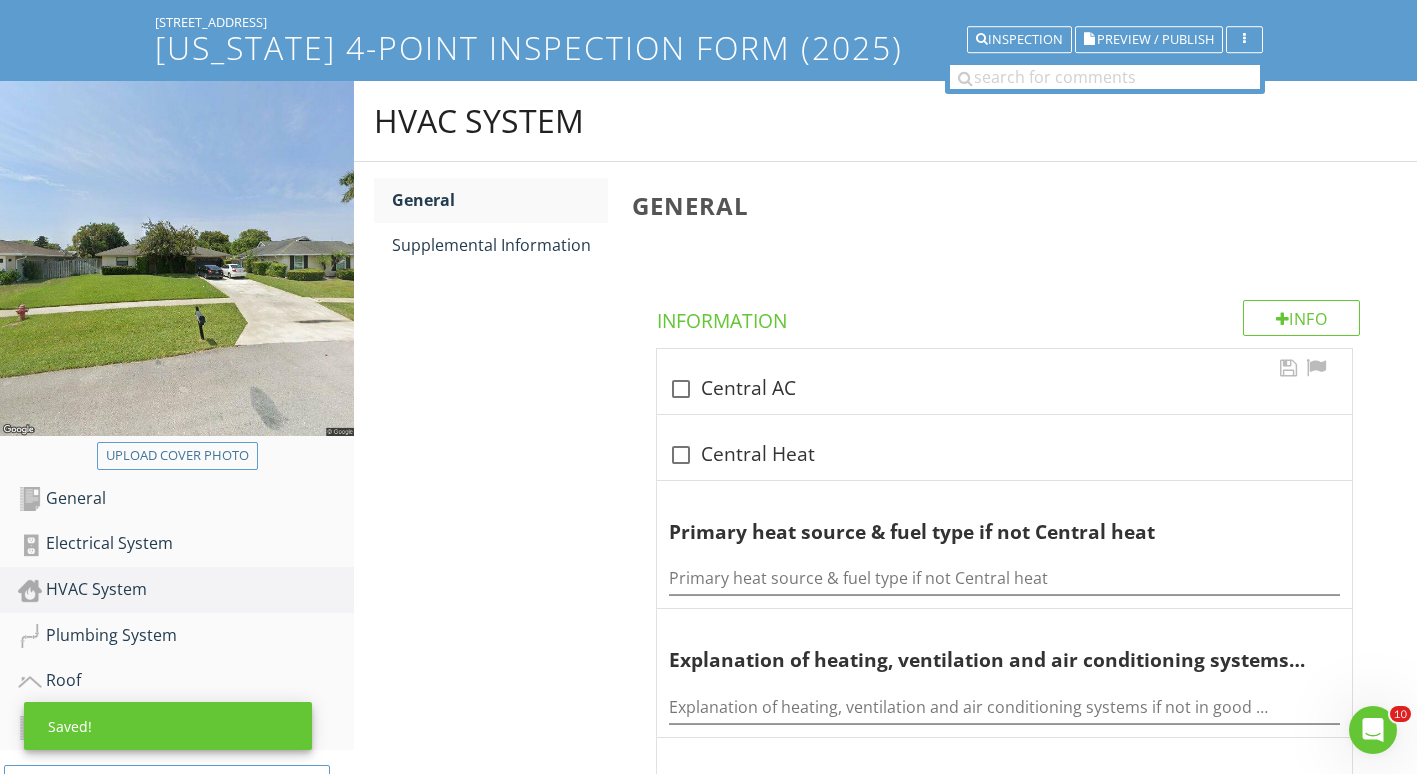 click at bounding box center (681, 389) 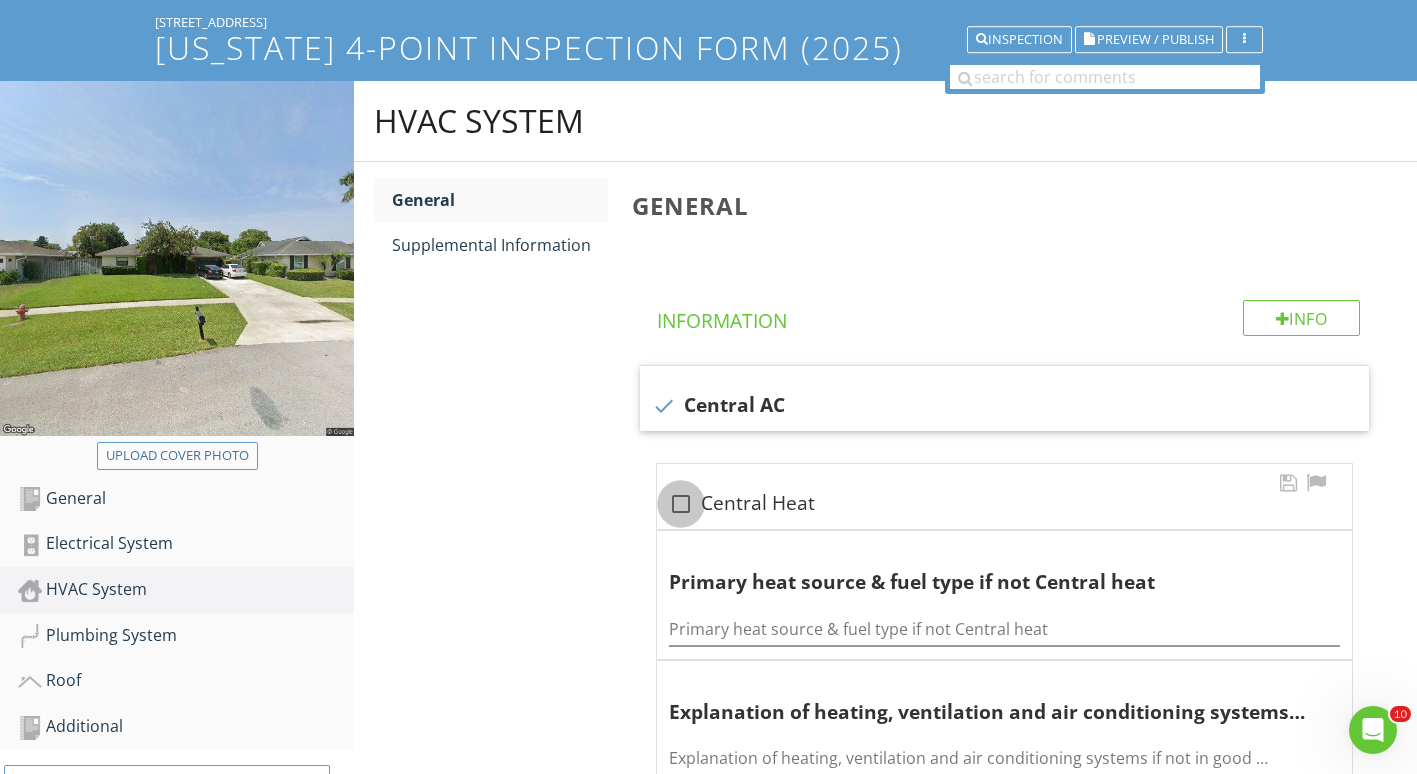 click at bounding box center [681, 504] 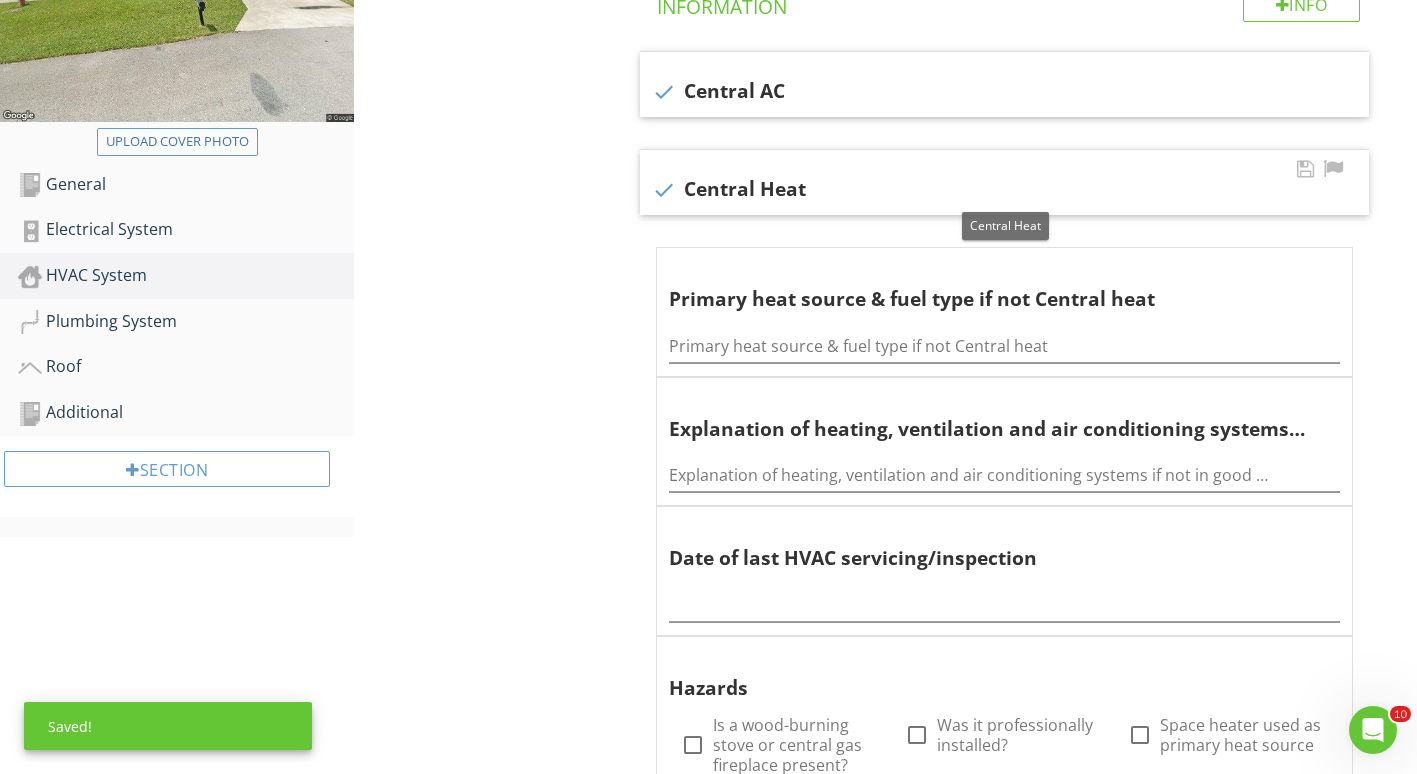 scroll, scrollTop: 468, scrollLeft: 0, axis: vertical 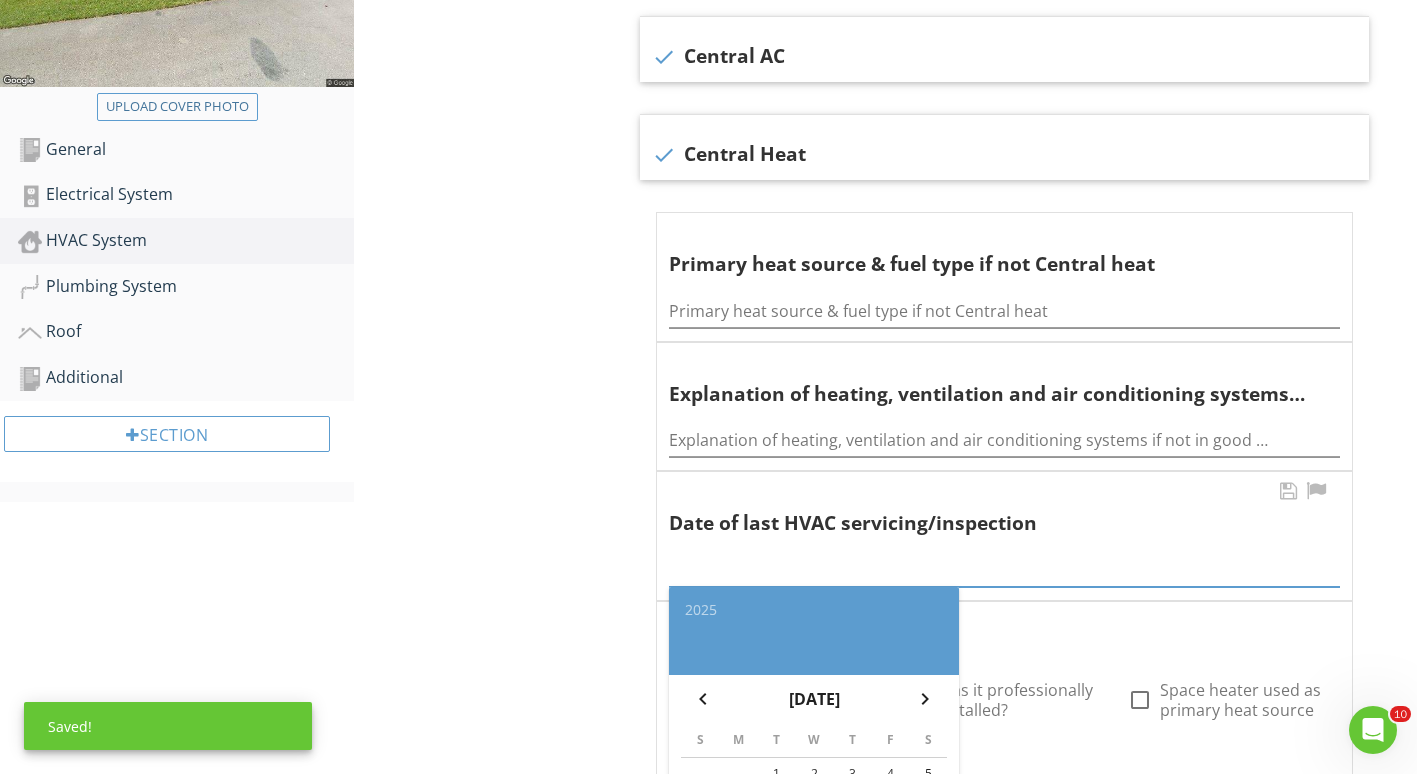 click at bounding box center (1004, 570) 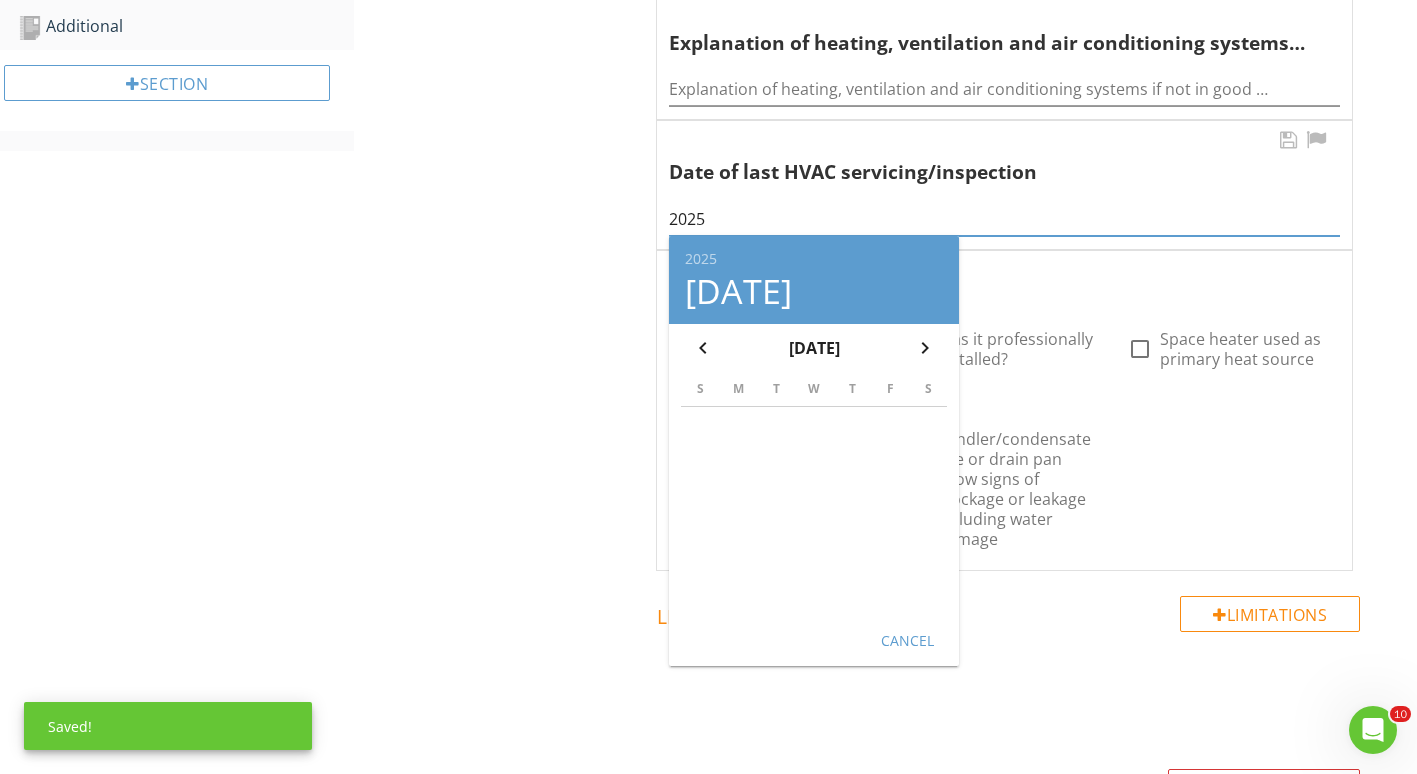 type on "2025" 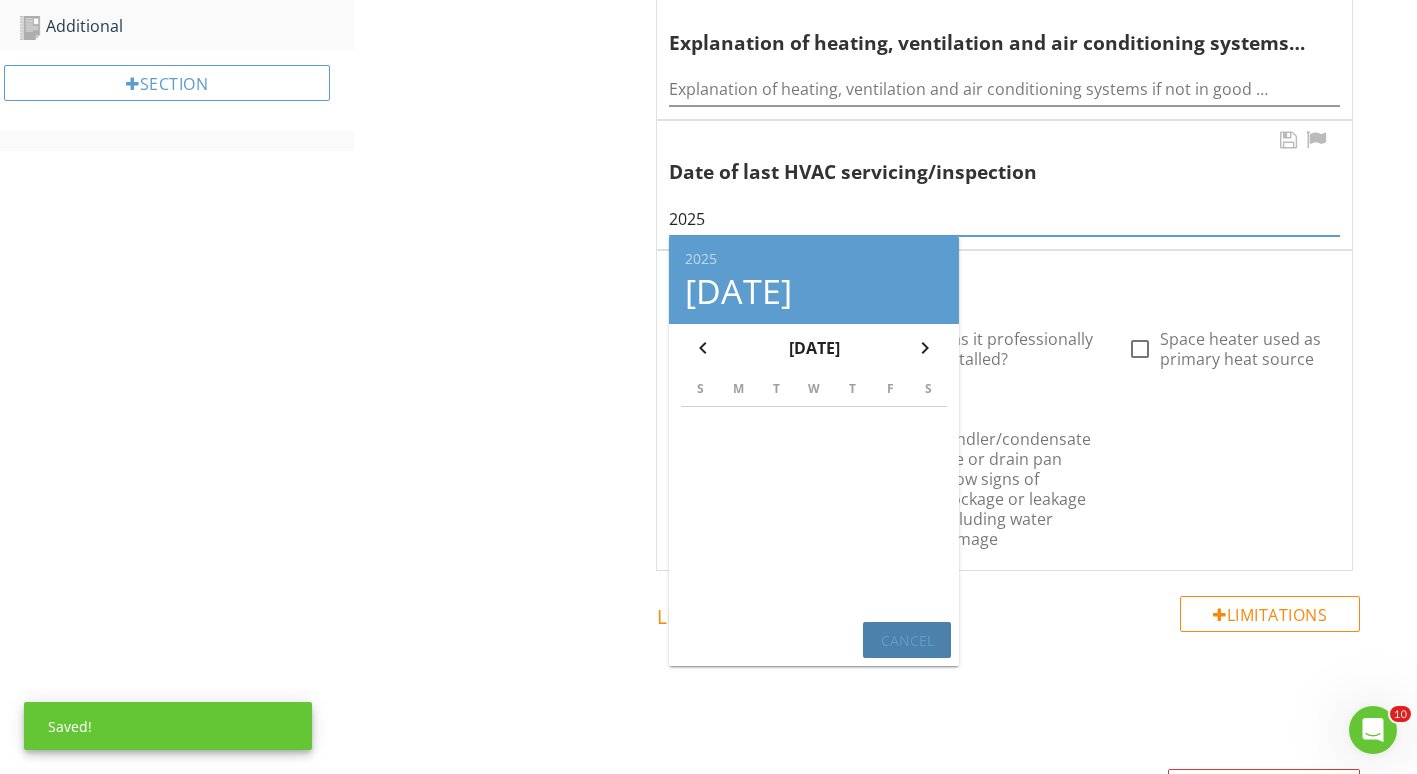 click on "Cancel" at bounding box center (907, 639) 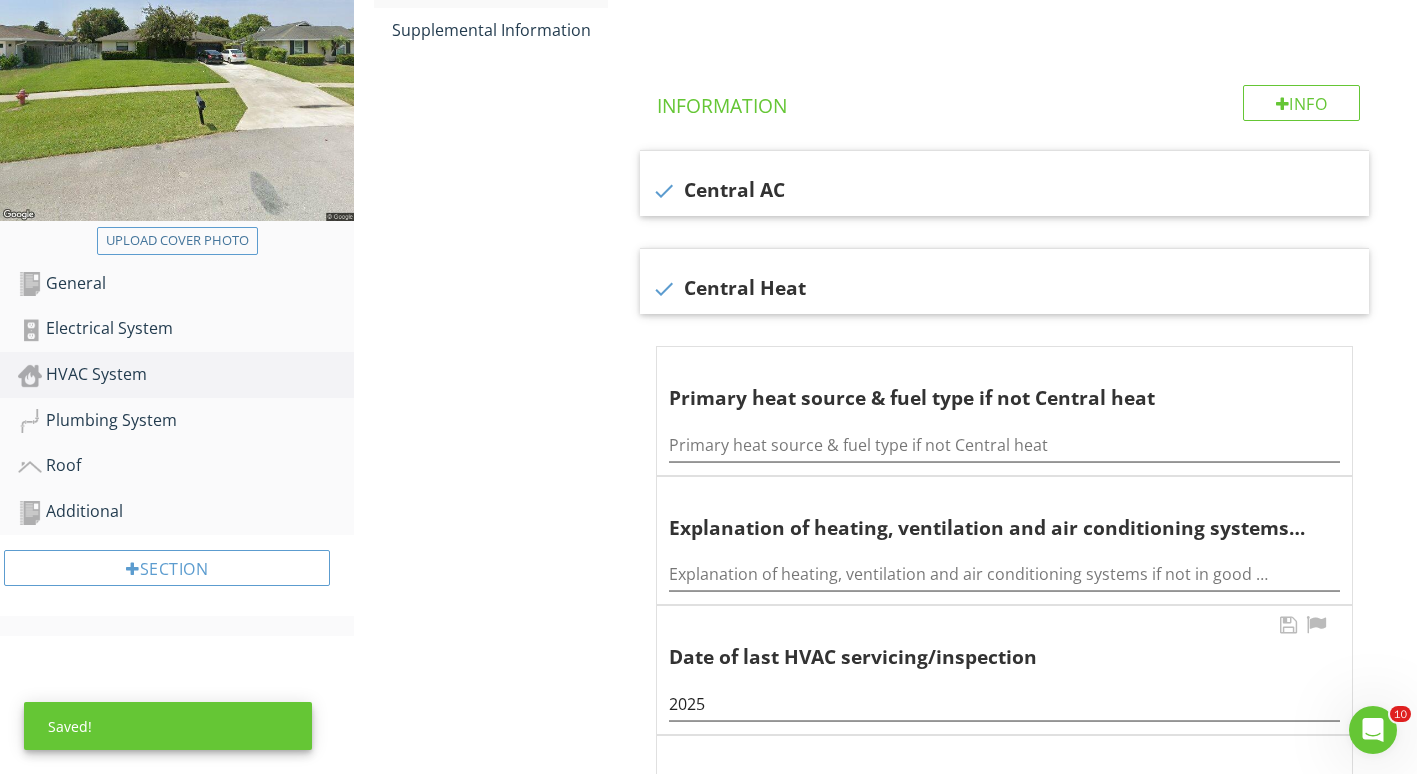 scroll, scrollTop: 260, scrollLeft: 0, axis: vertical 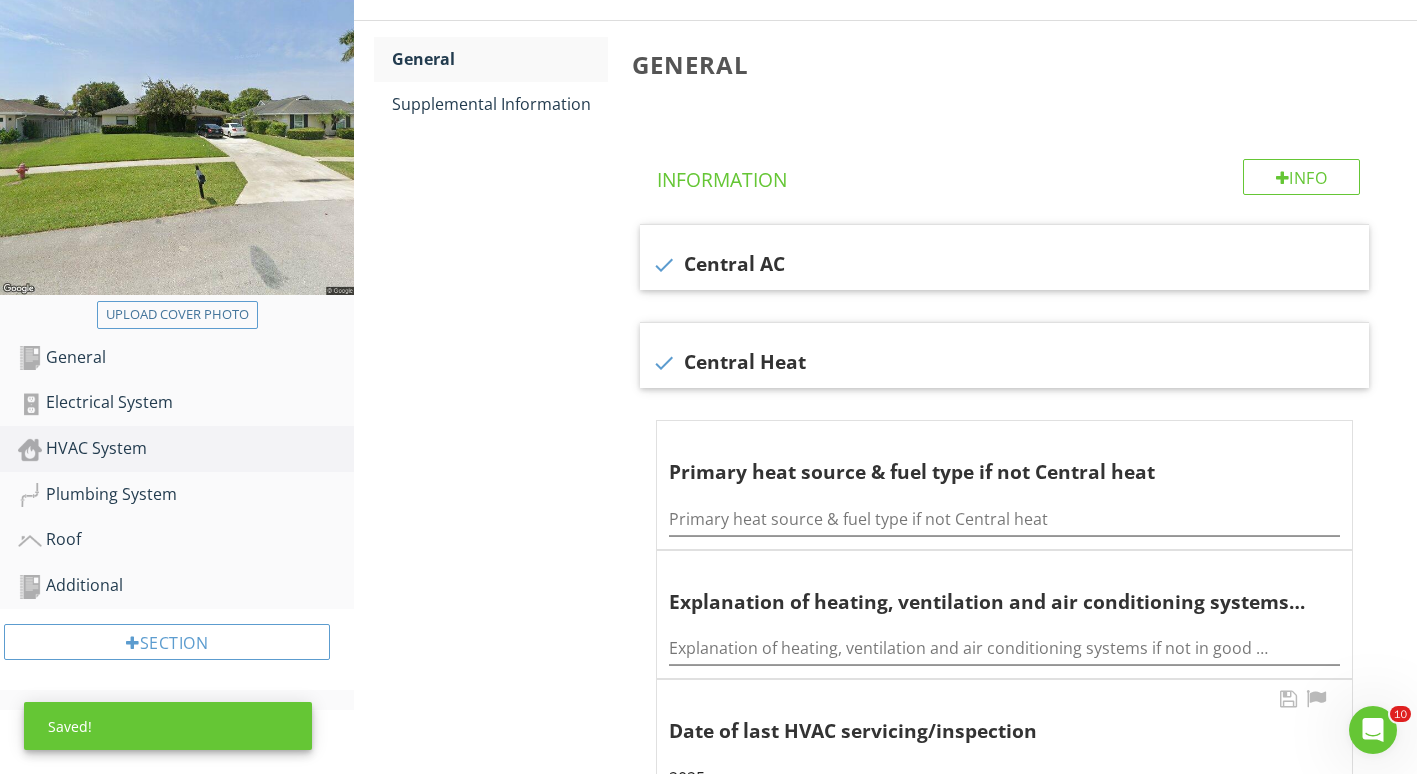 click on "HVAC System
General
Supplemental Information
General
Info
Information                       check
Central AC
check
Central Heat
Primary heat source & fuel type if not Central heat
Primary heat source & fuel type if not Central heat
Explanation of heating, ventilation and air conditioning systems if not in good working order
Explanation of heating, ventilation and air conditioning systems if not in good working order
Date of last HVAC servicing/inspection
2025
Hazards" at bounding box center [885, 733] 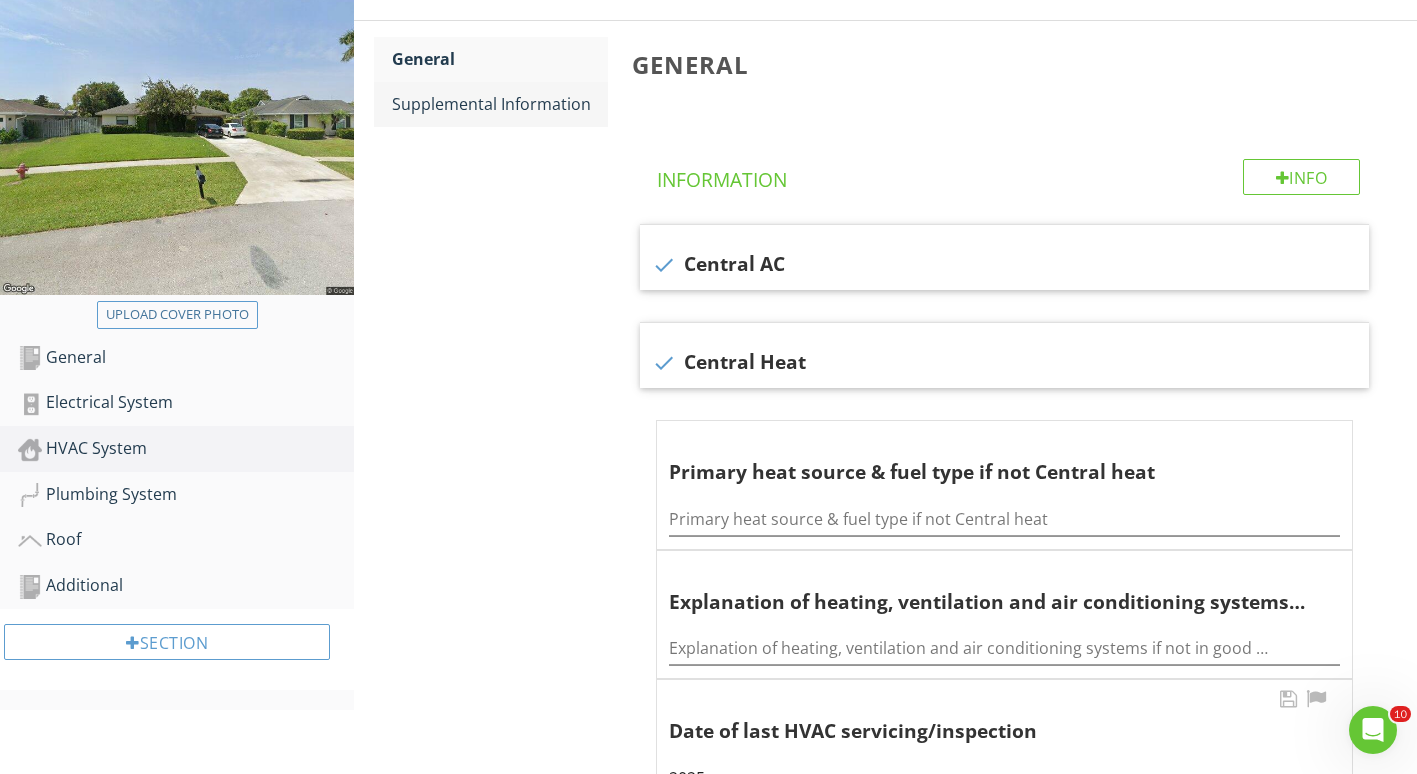 click on "Supplemental Information" at bounding box center (500, 104) 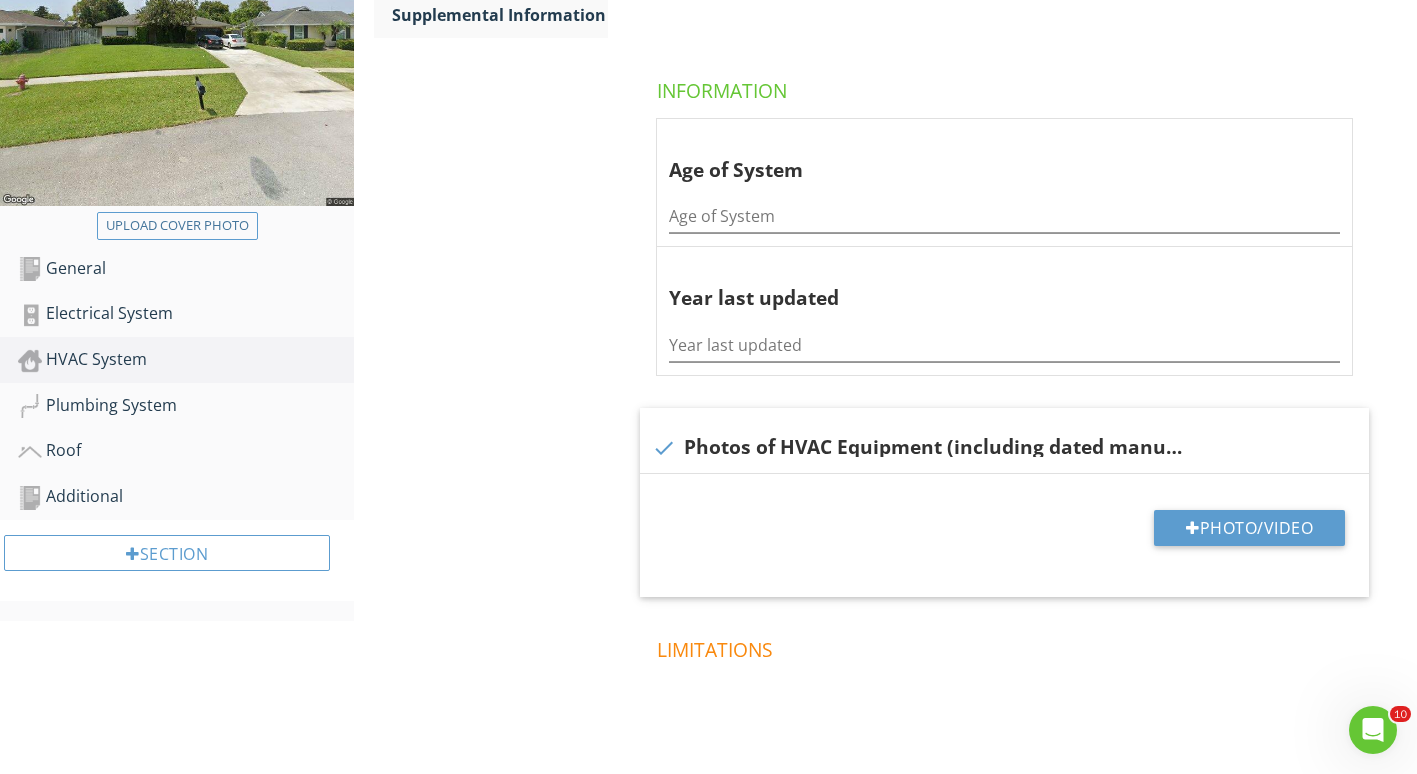 scroll, scrollTop: 359, scrollLeft: 0, axis: vertical 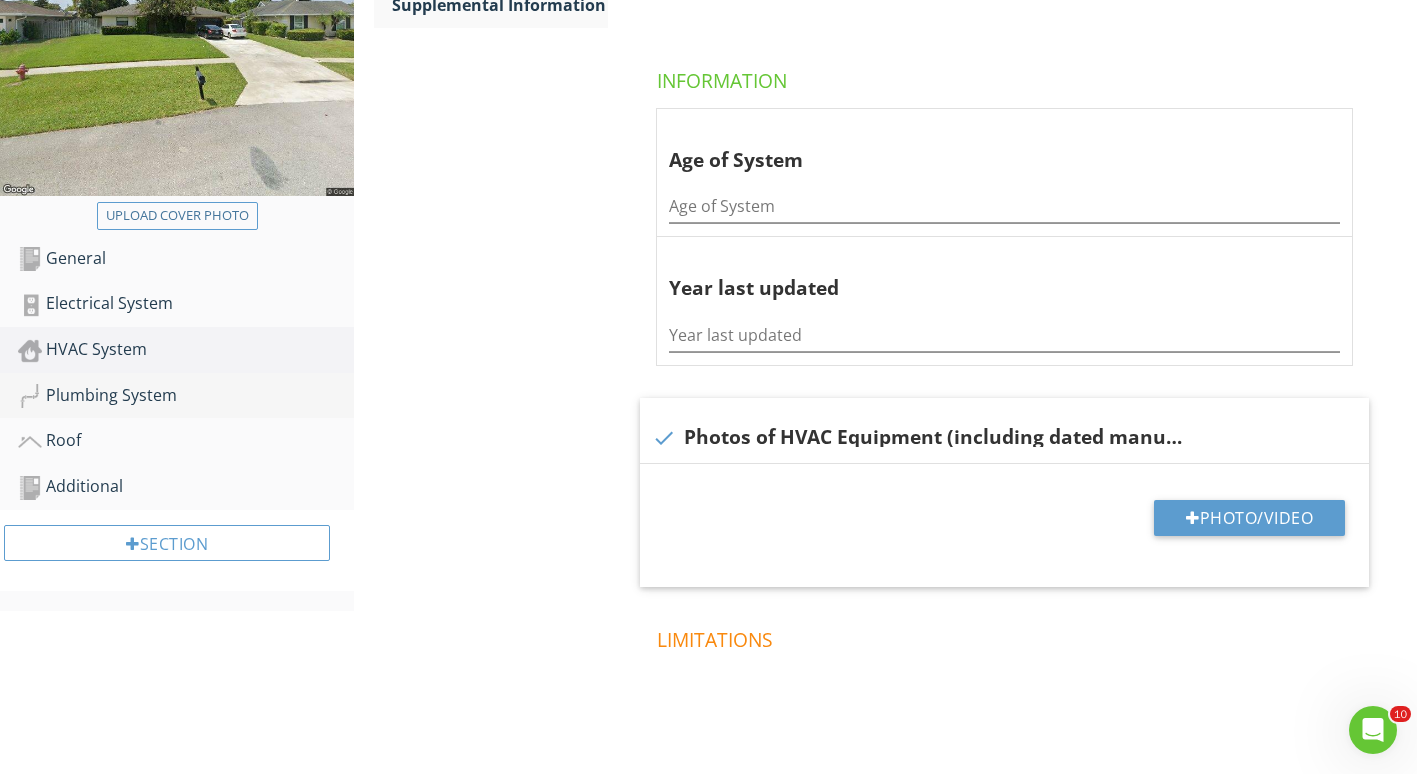 click on "Plumbing System" at bounding box center (186, 396) 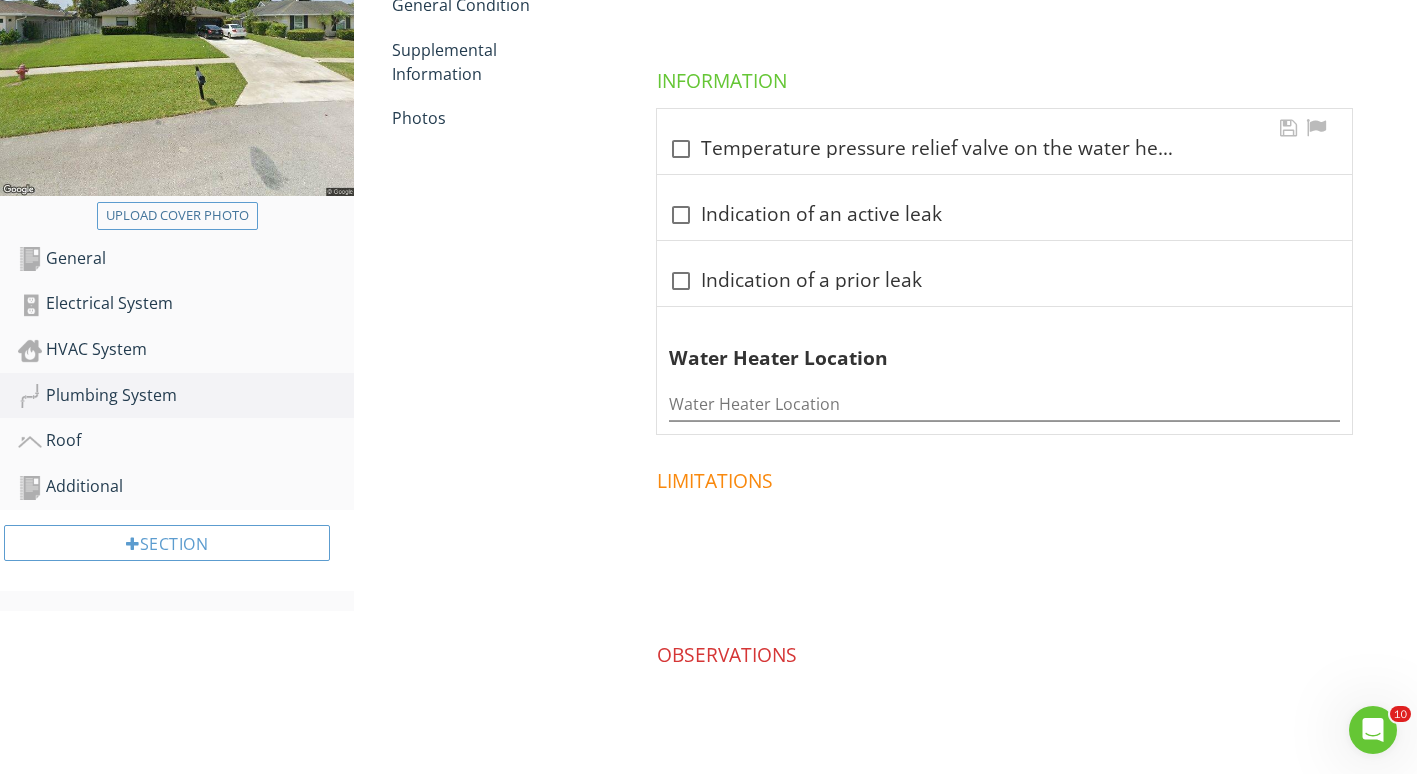 click on "check_box_outline_blank
Temperature pressure relief valve on the water heater" at bounding box center (1004, 149) 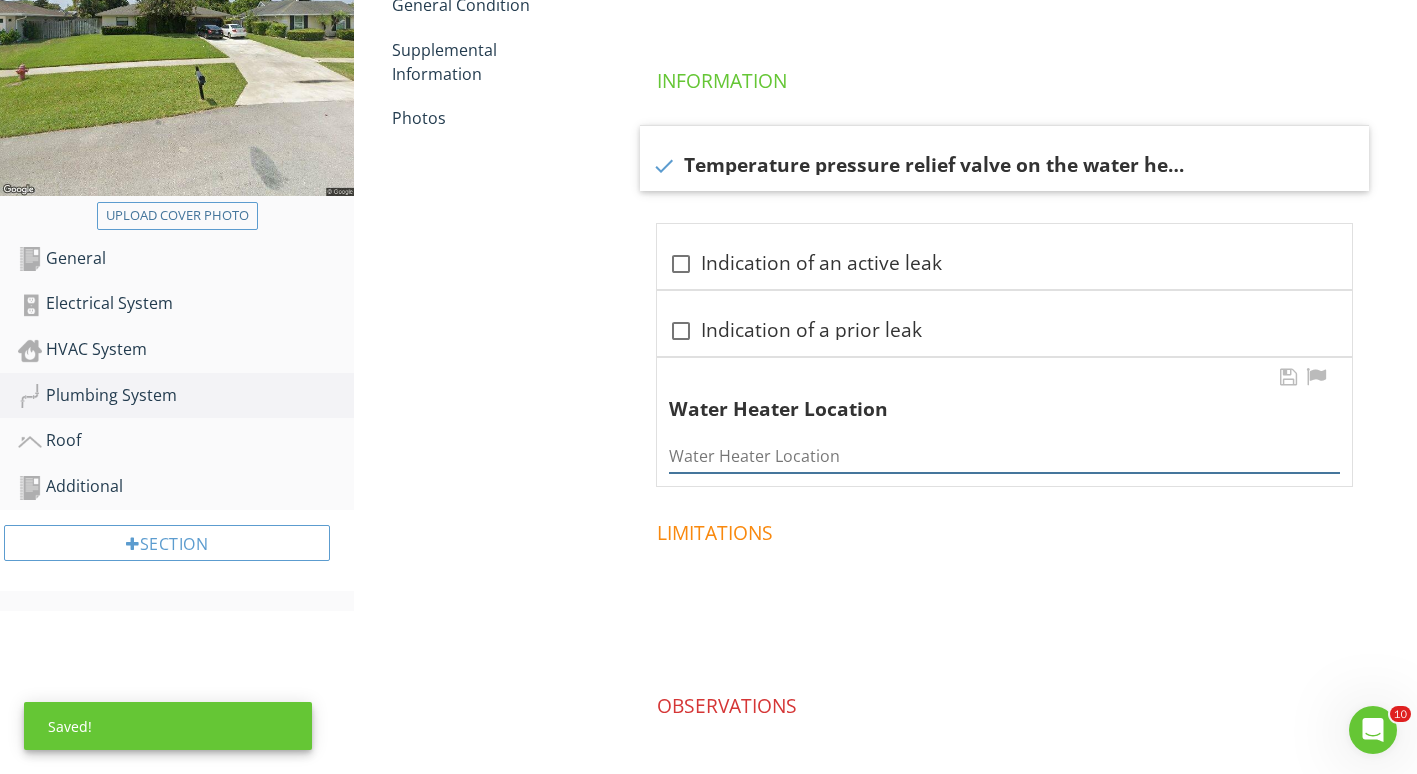 click at bounding box center [1004, 456] 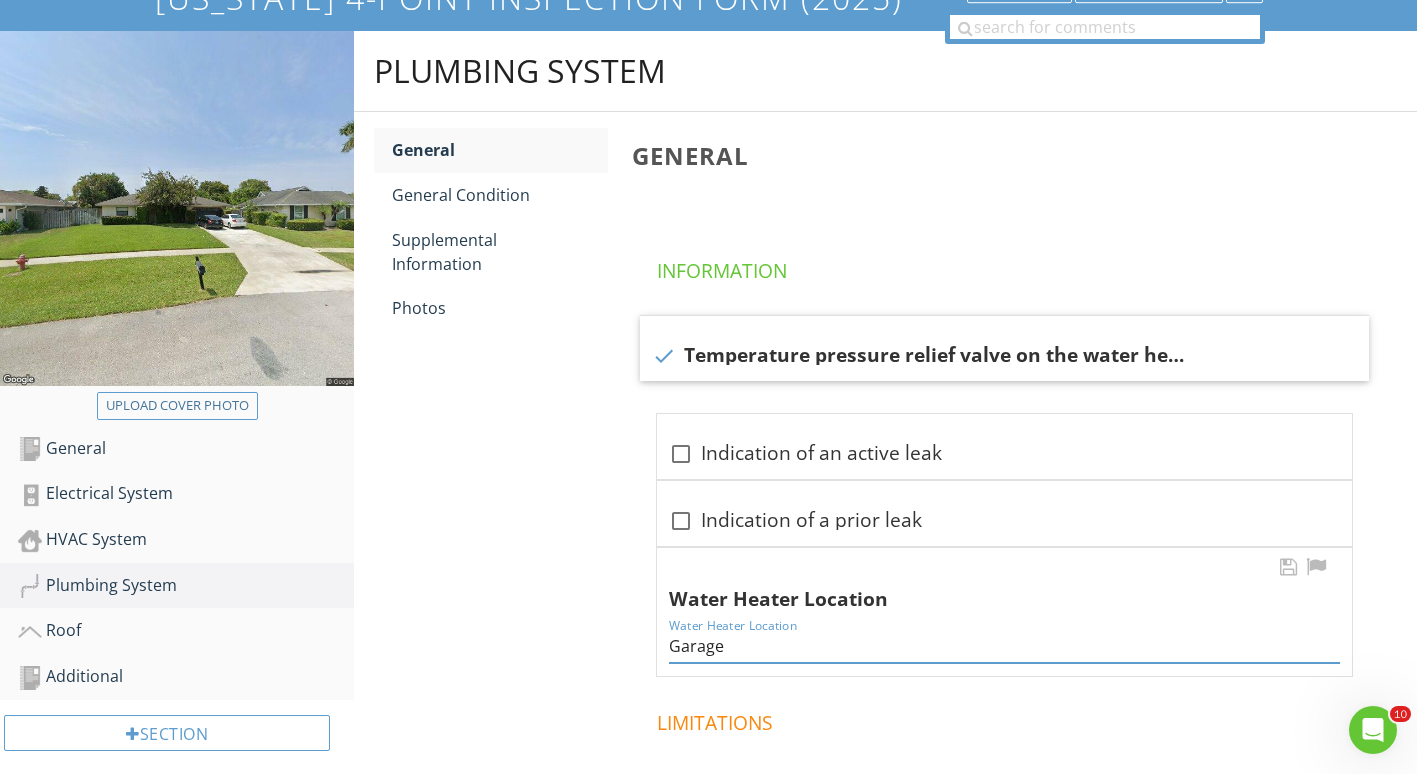 scroll, scrollTop: 151, scrollLeft: 0, axis: vertical 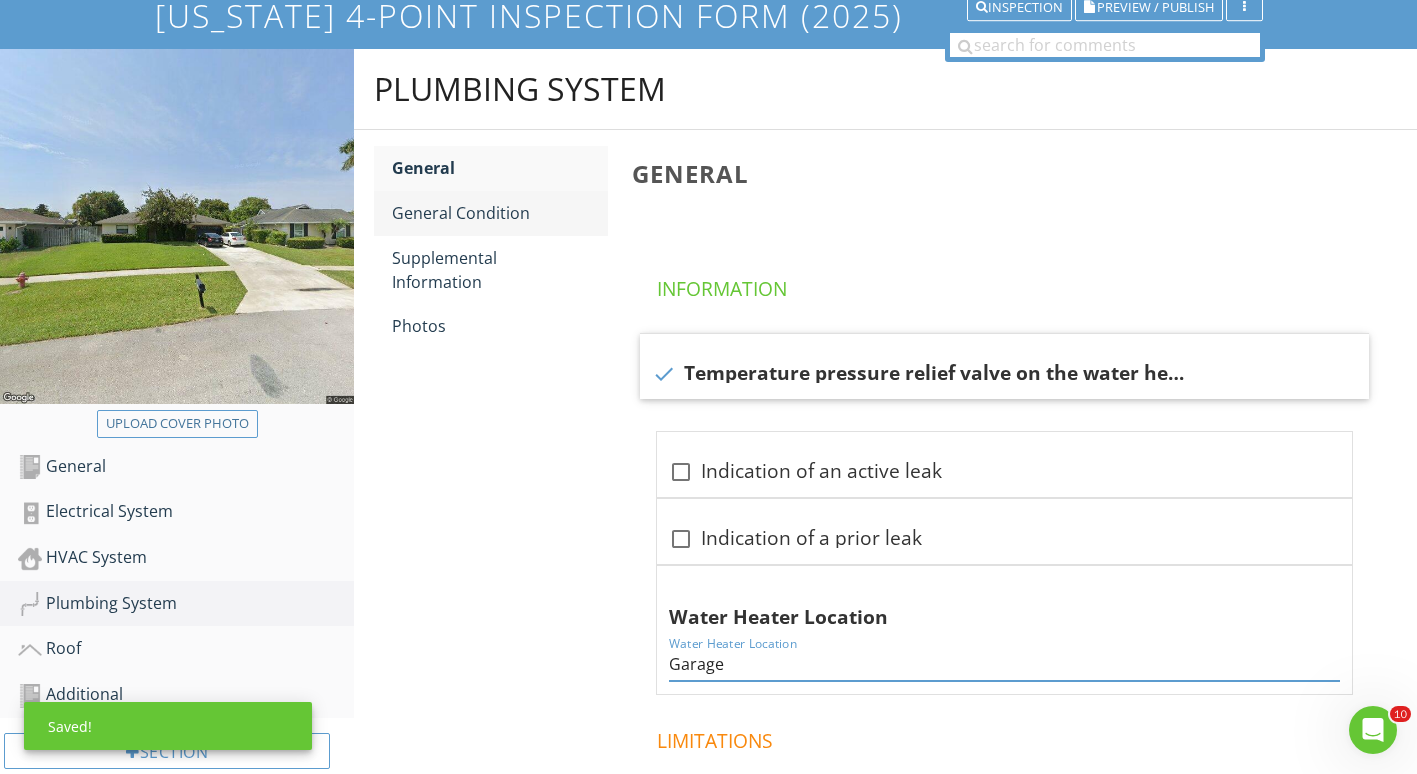 type on "Garage" 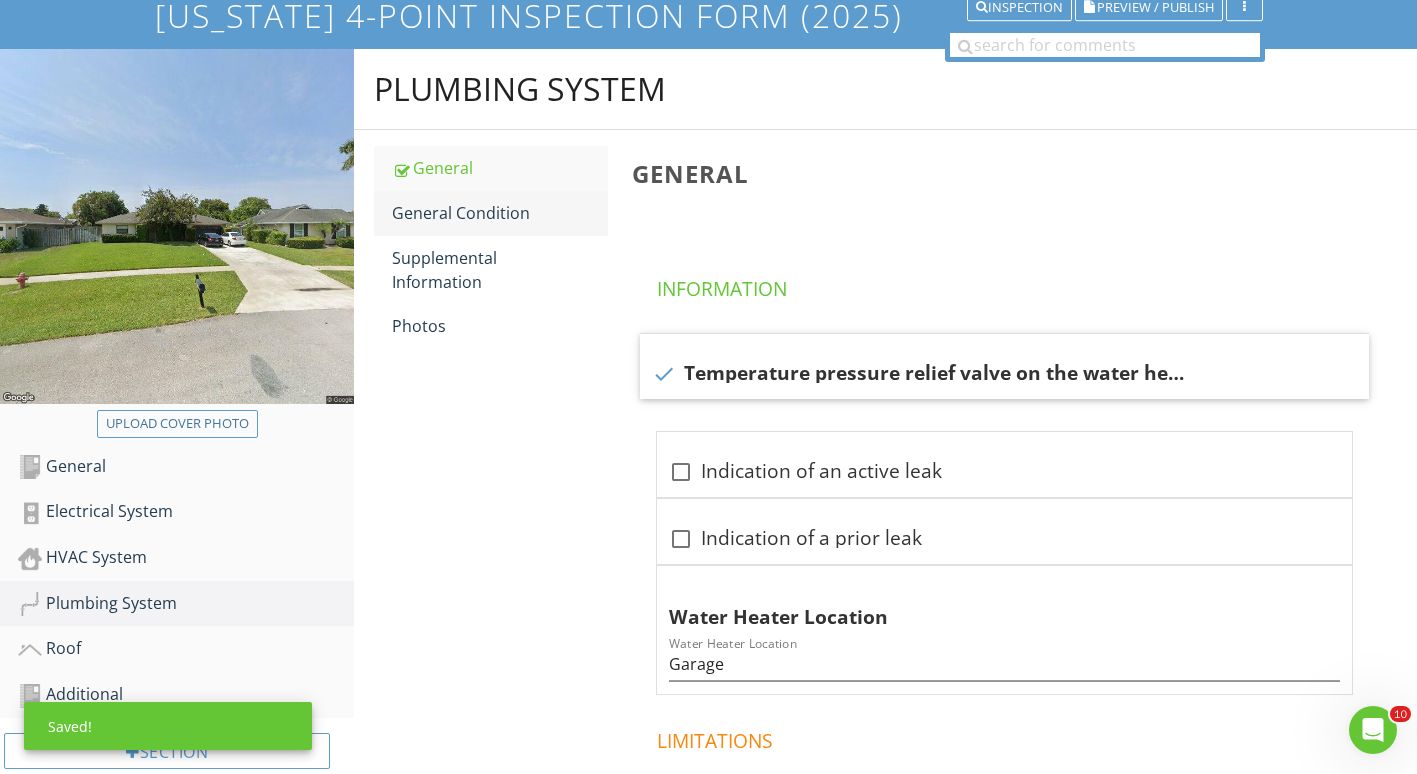 click on "General Condition" at bounding box center [500, 213] 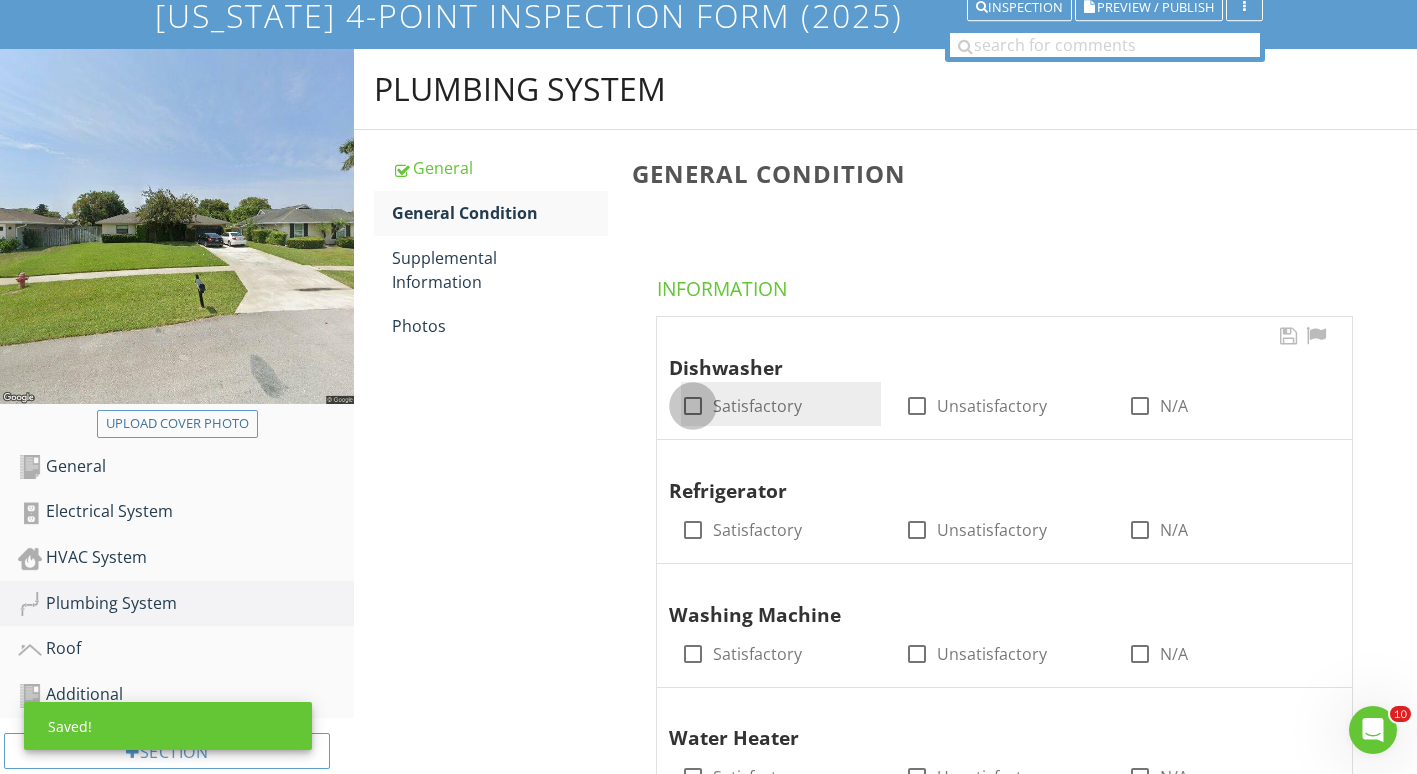 click at bounding box center [693, 406] 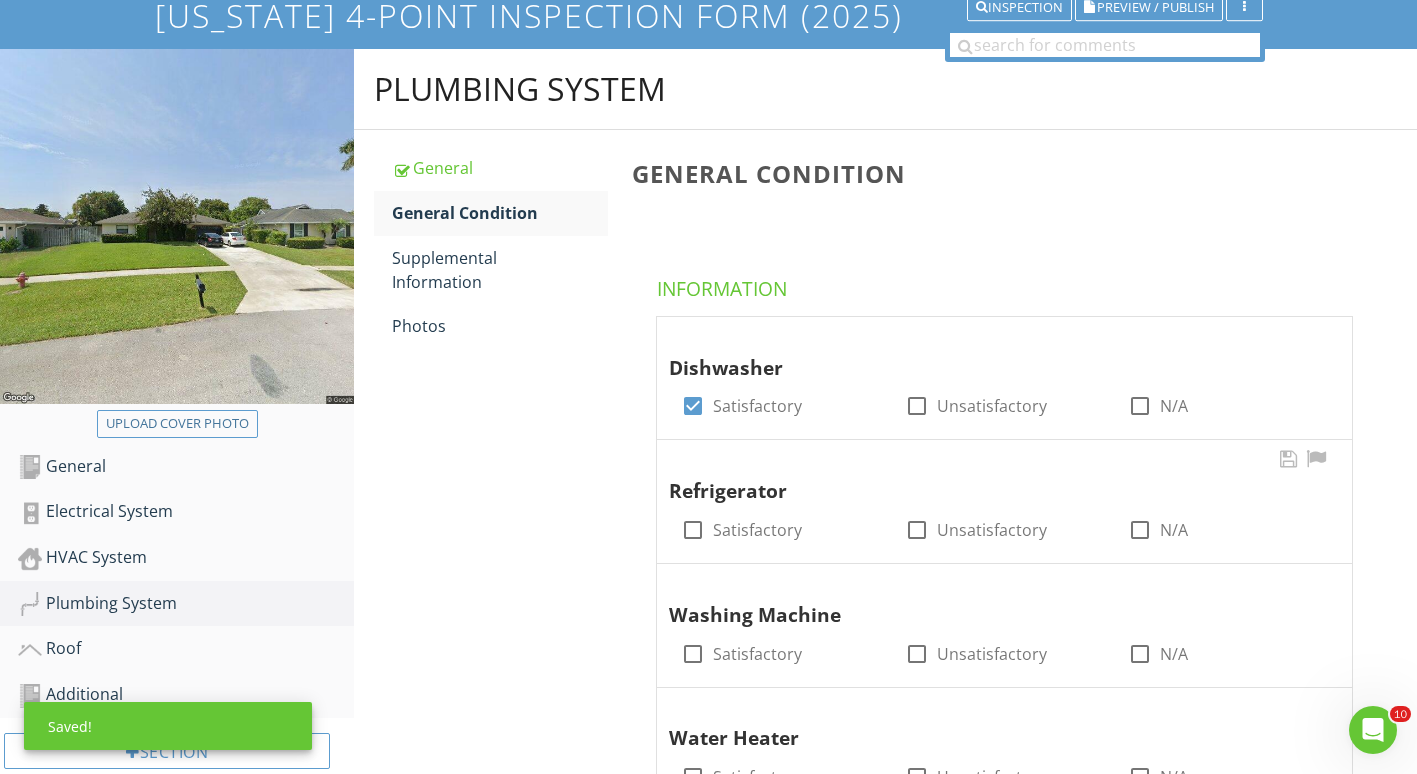 click on "check_box_outline_blank Satisfactory" at bounding box center (781, 528) 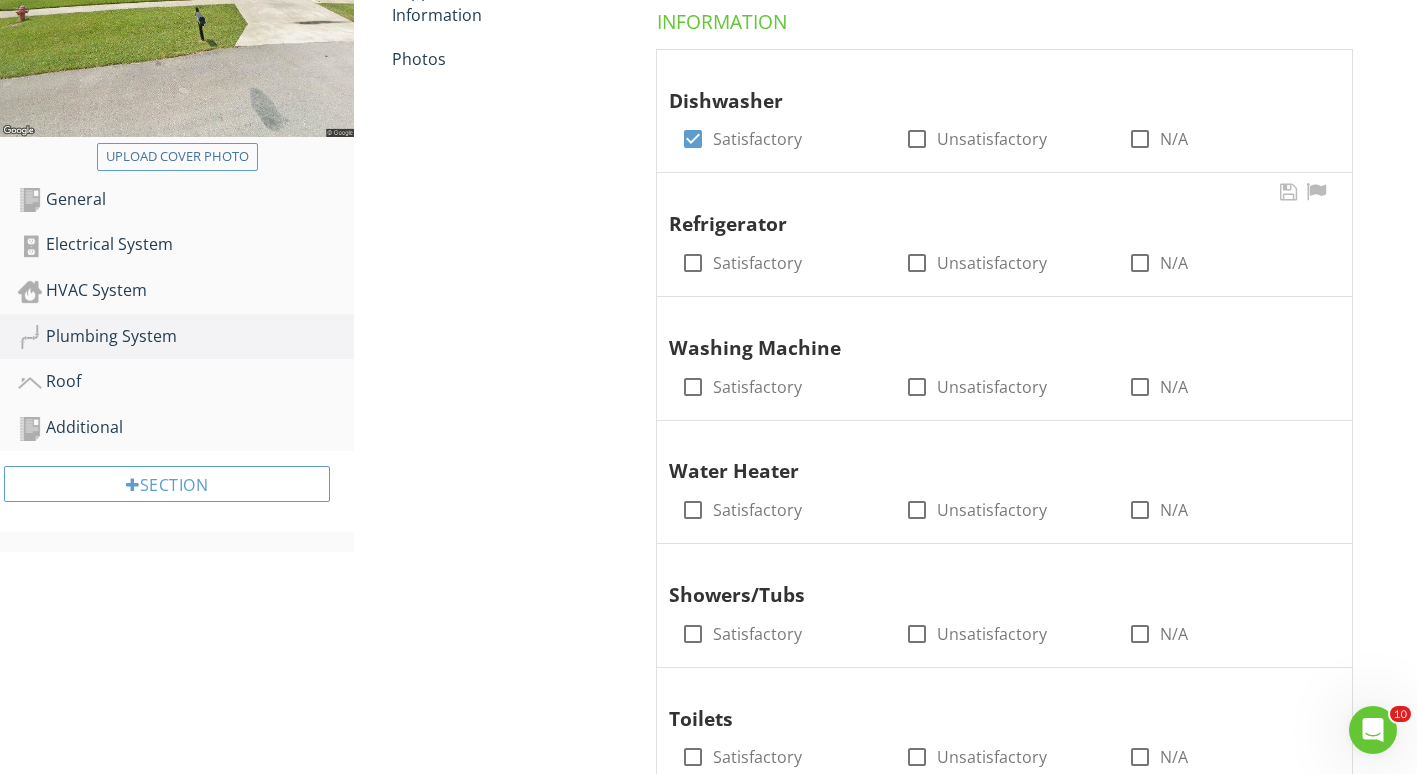 scroll, scrollTop: 434, scrollLeft: 0, axis: vertical 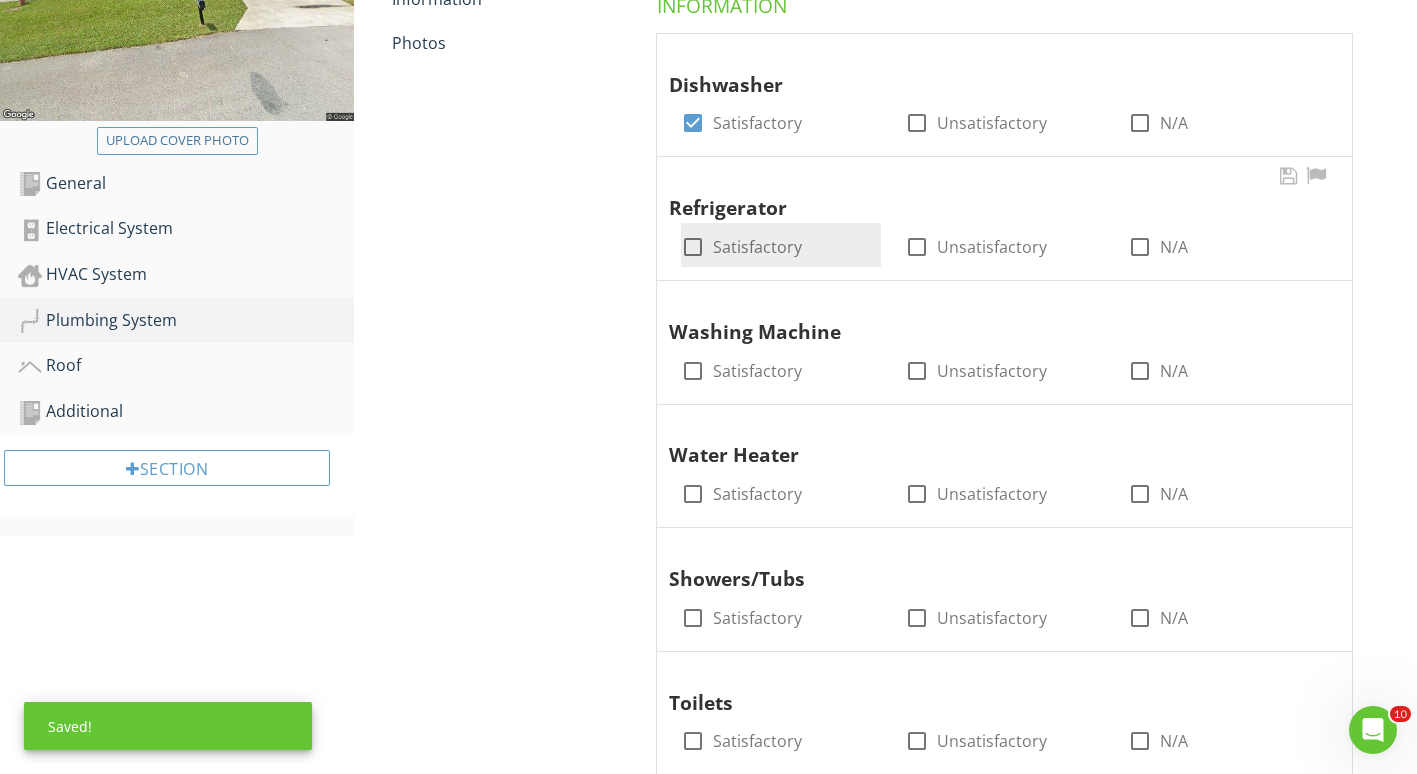 click at bounding box center [693, 247] 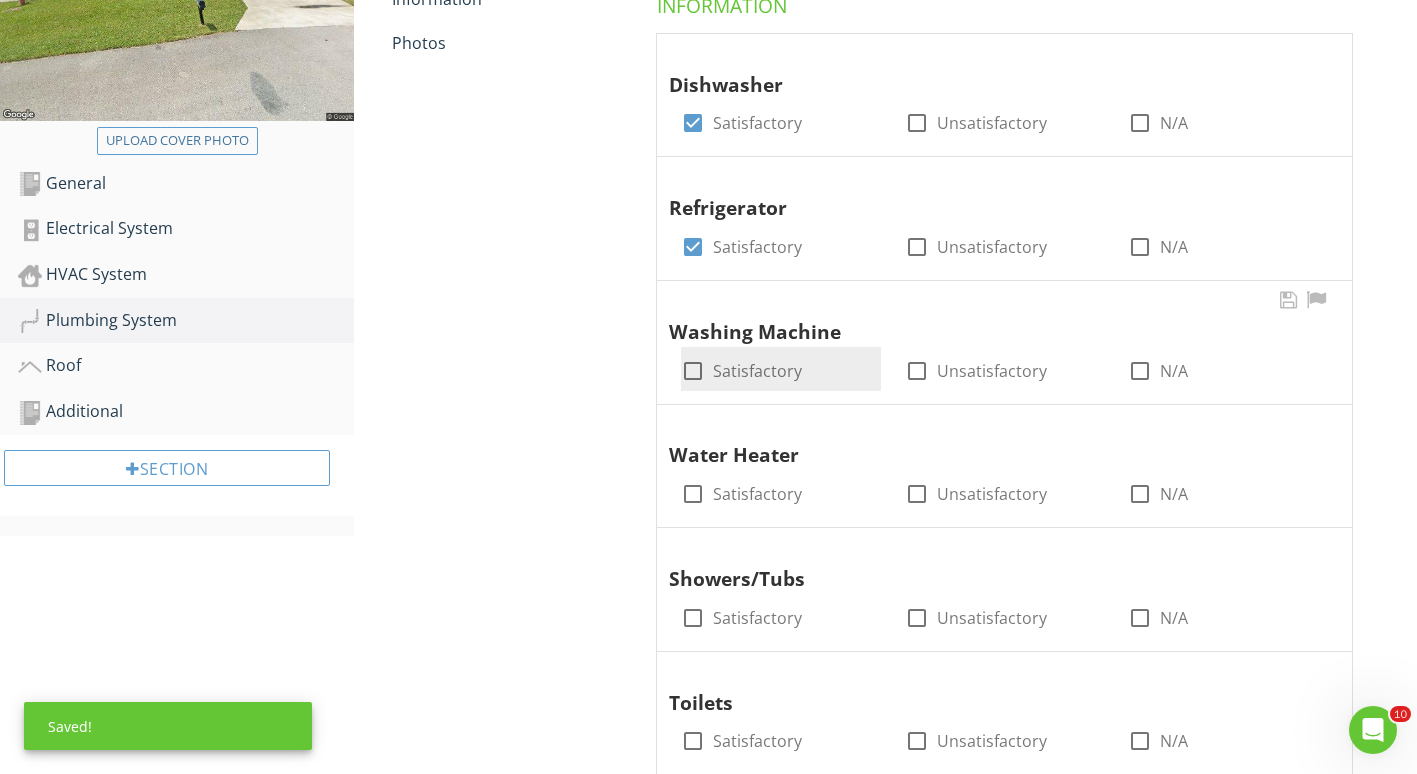 click at bounding box center (693, 371) 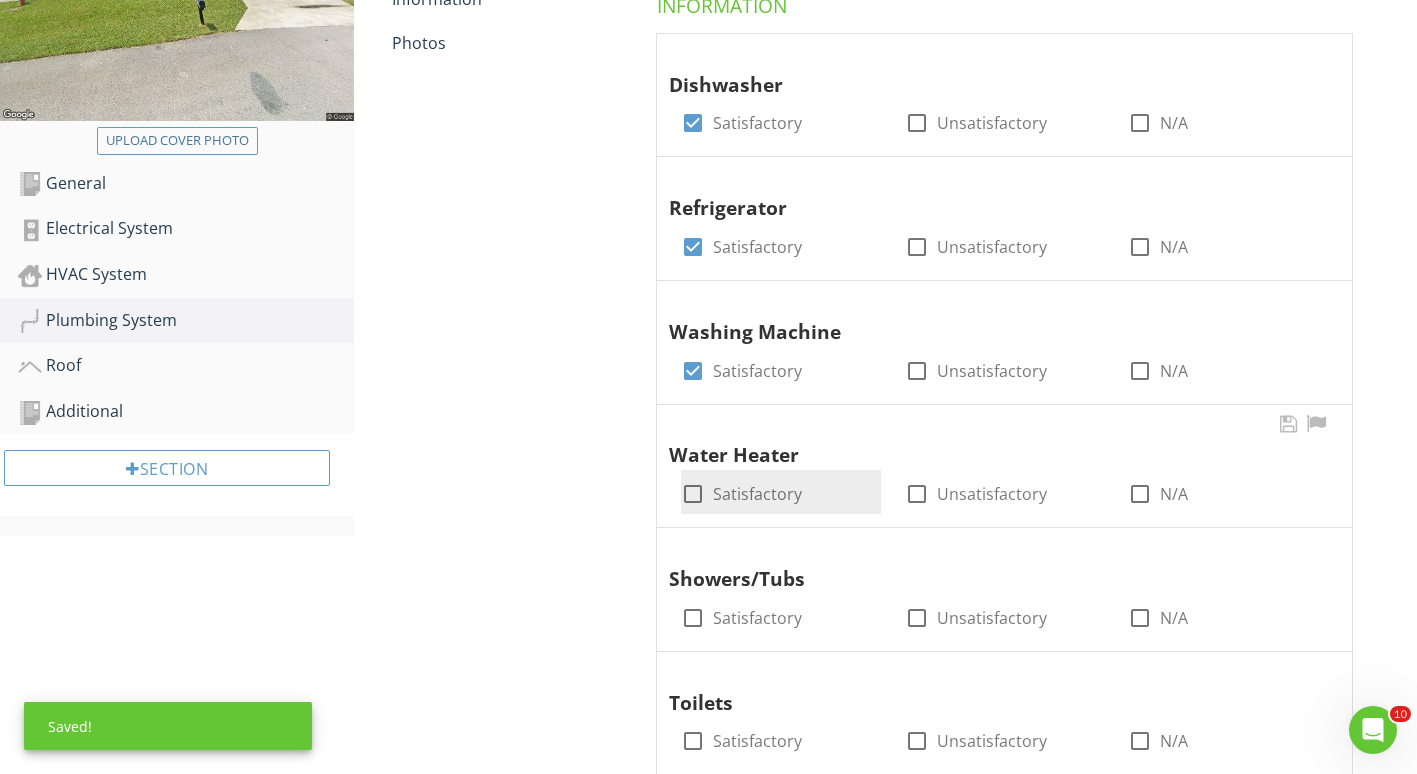 click at bounding box center [693, 494] 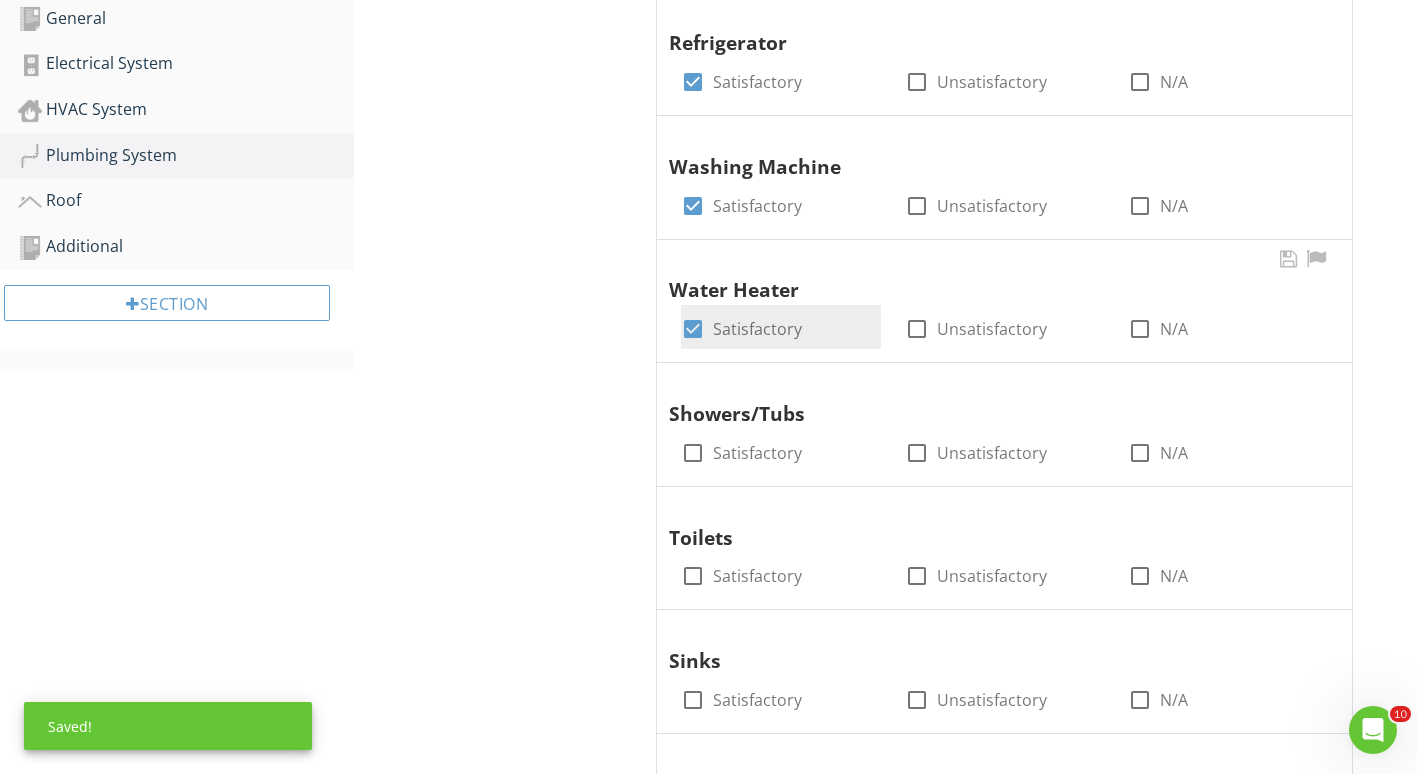 scroll, scrollTop: 674, scrollLeft: 0, axis: vertical 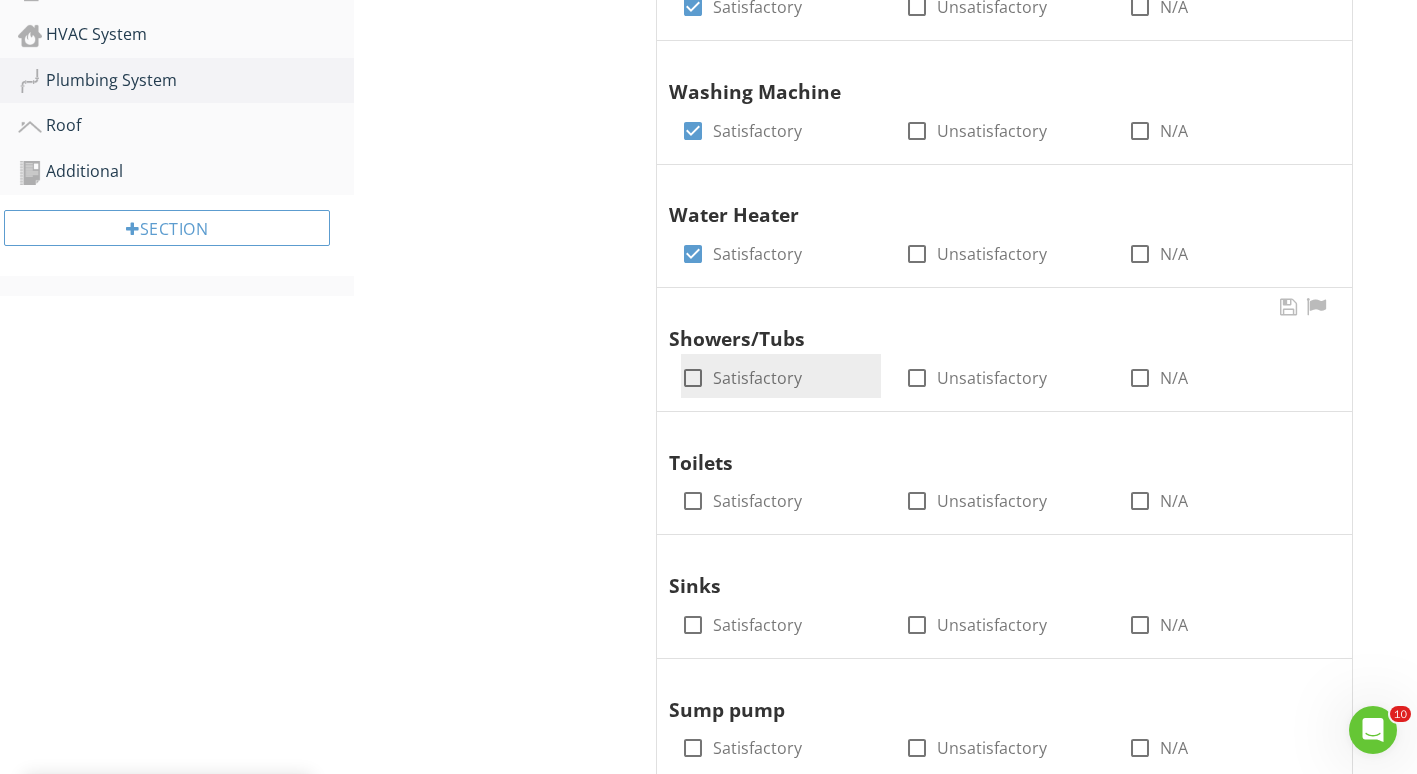 click at bounding box center [693, 378] 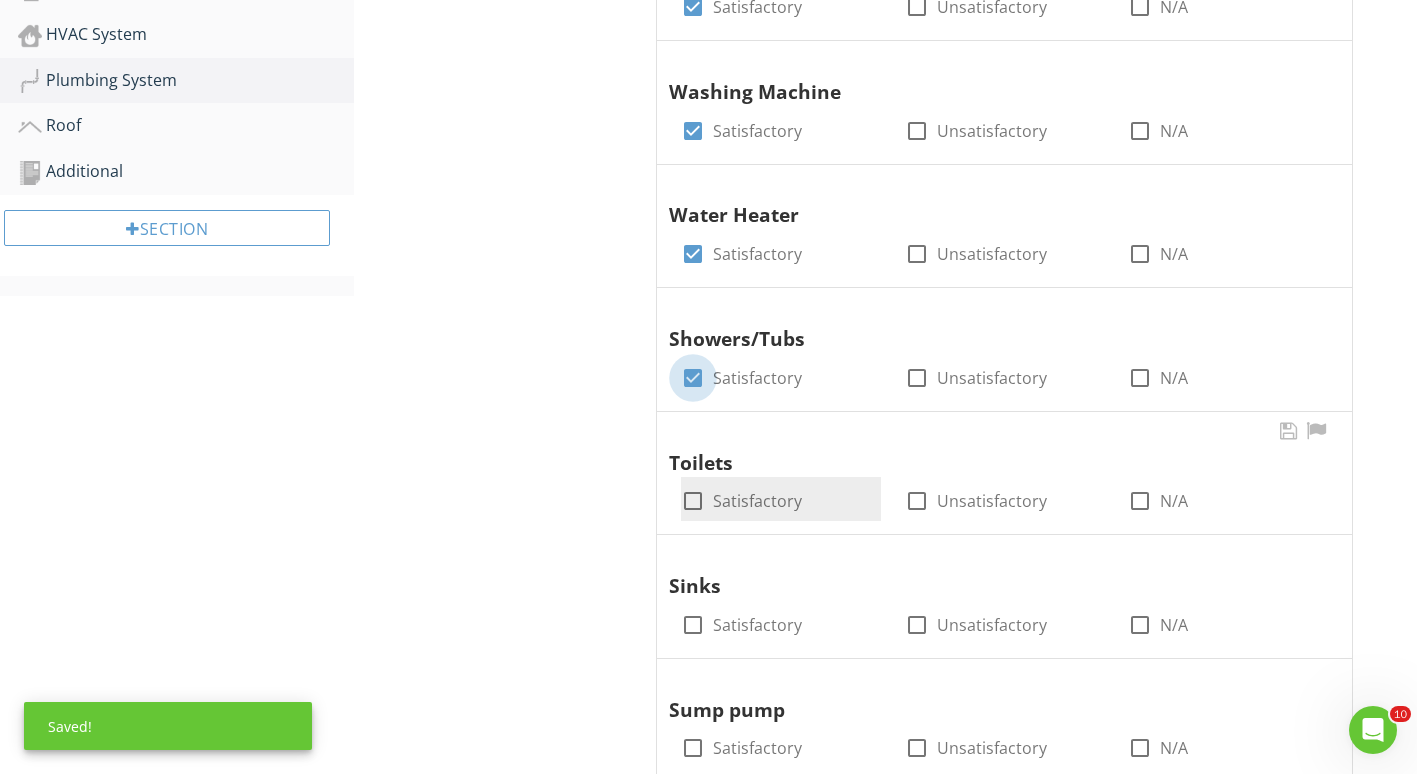 click at bounding box center [693, 501] 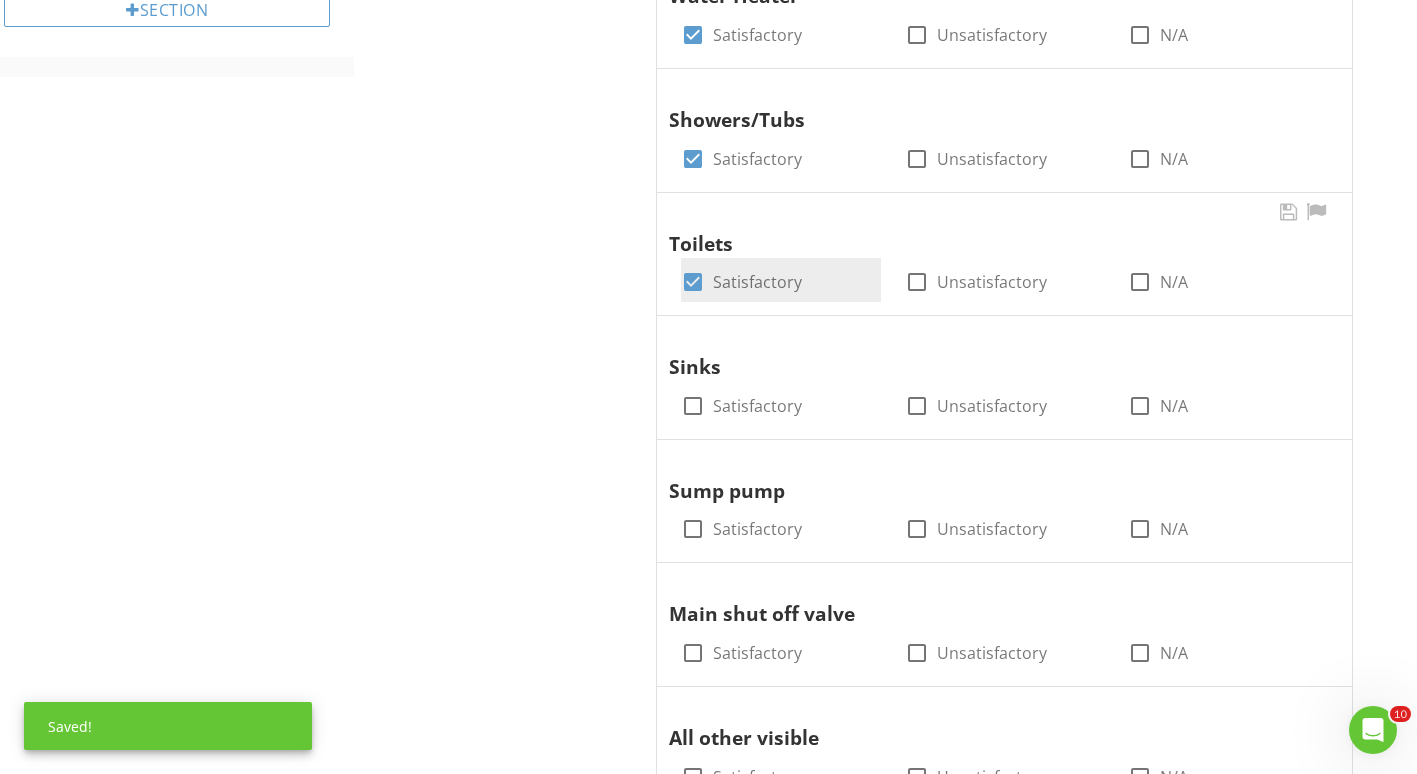 scroll, scrollTop: 905, scrollLeft: 0, axis: vertical 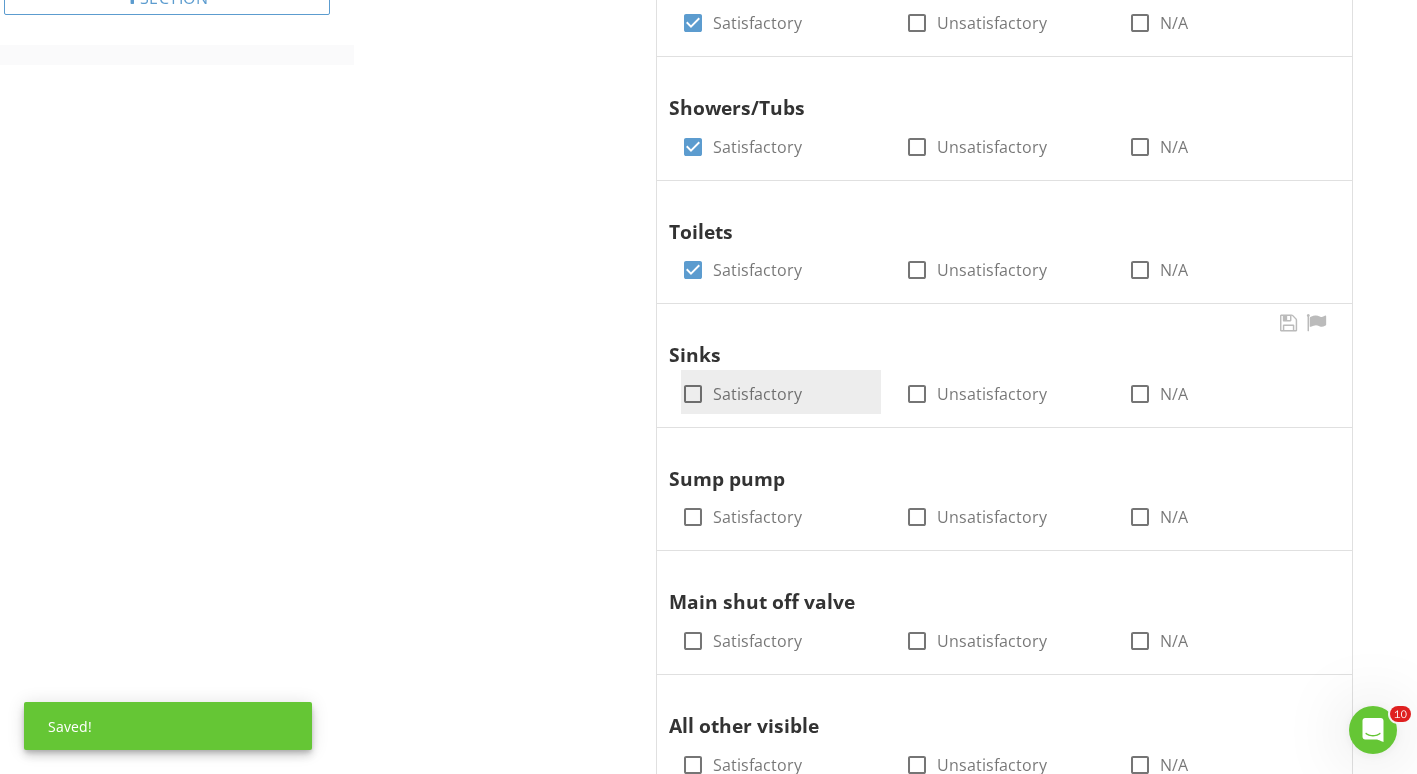 click at bounding box center (693, 394) 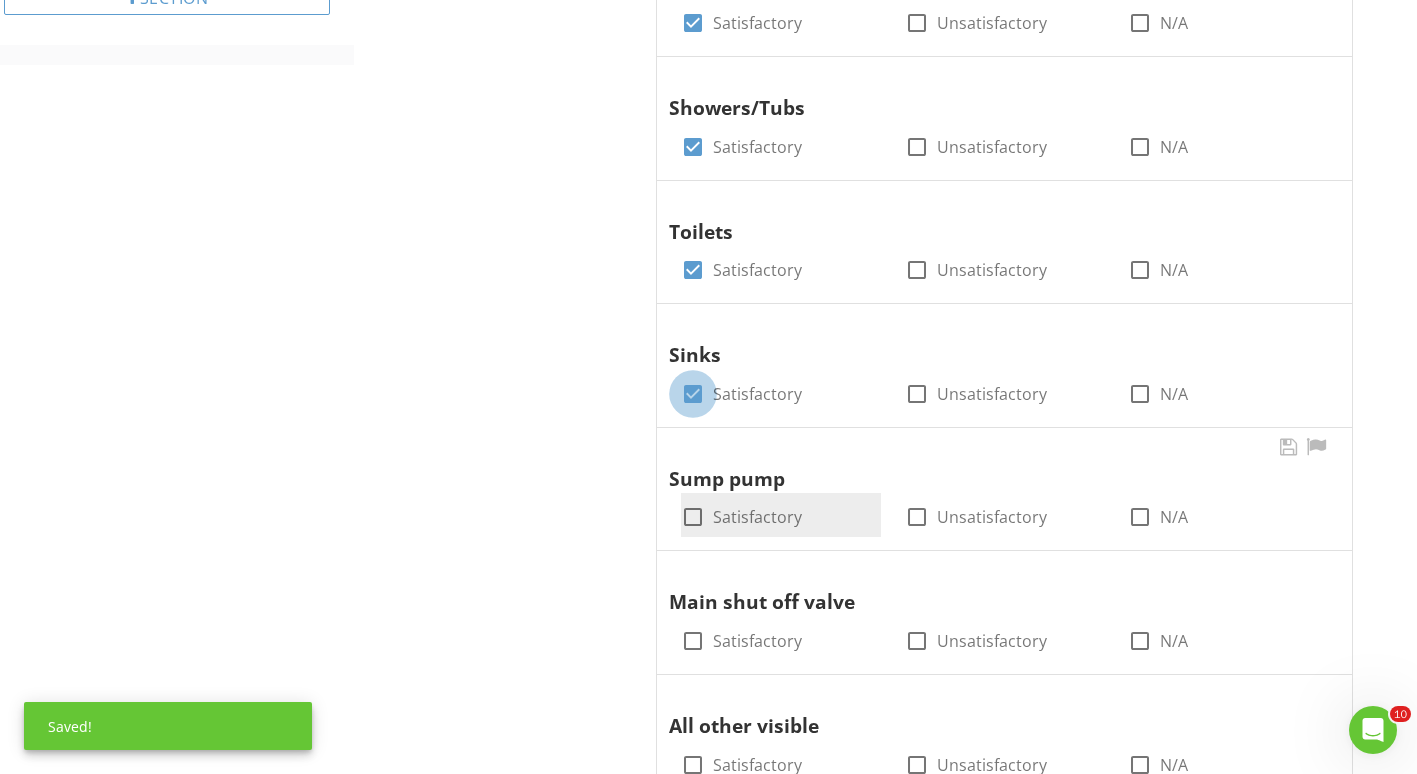 click at bounding box center (693, 517) 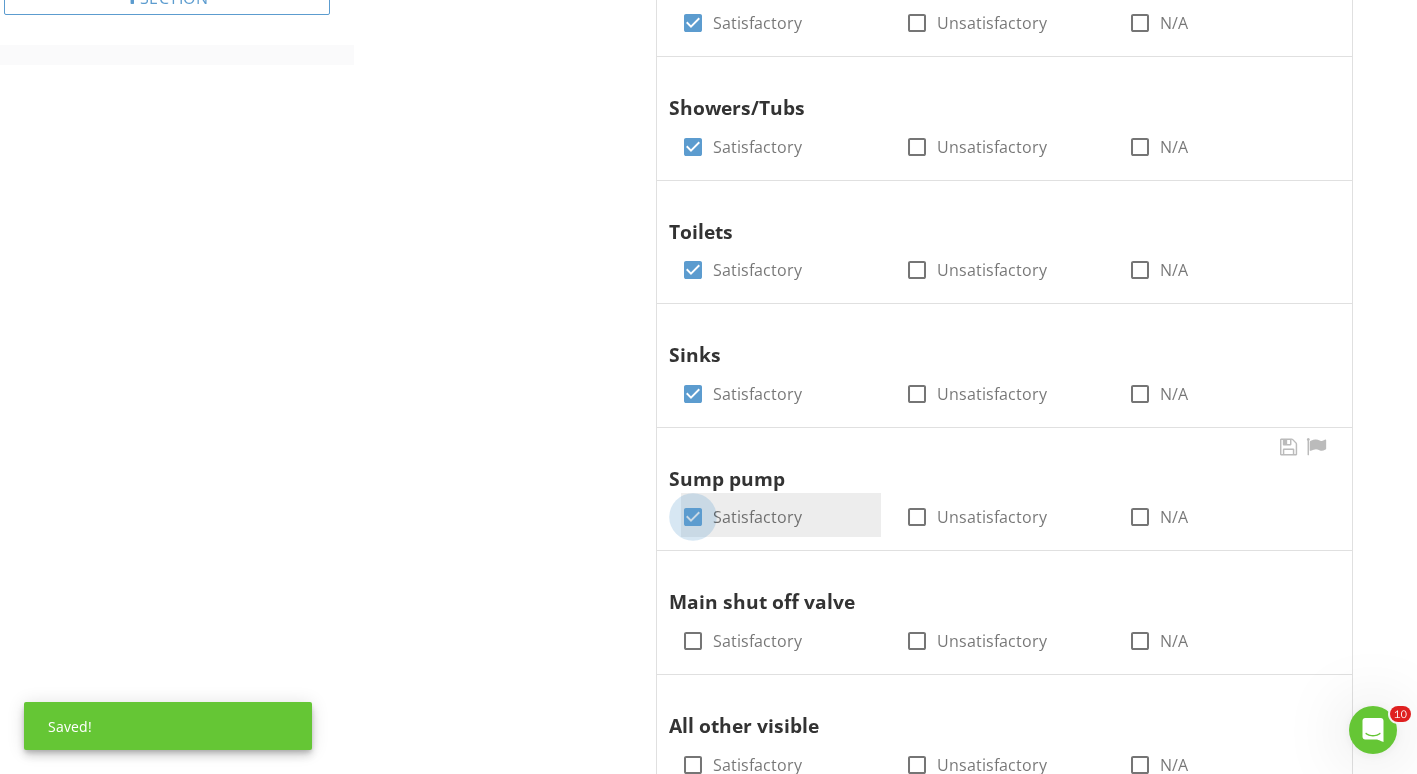 checkbox on "true" 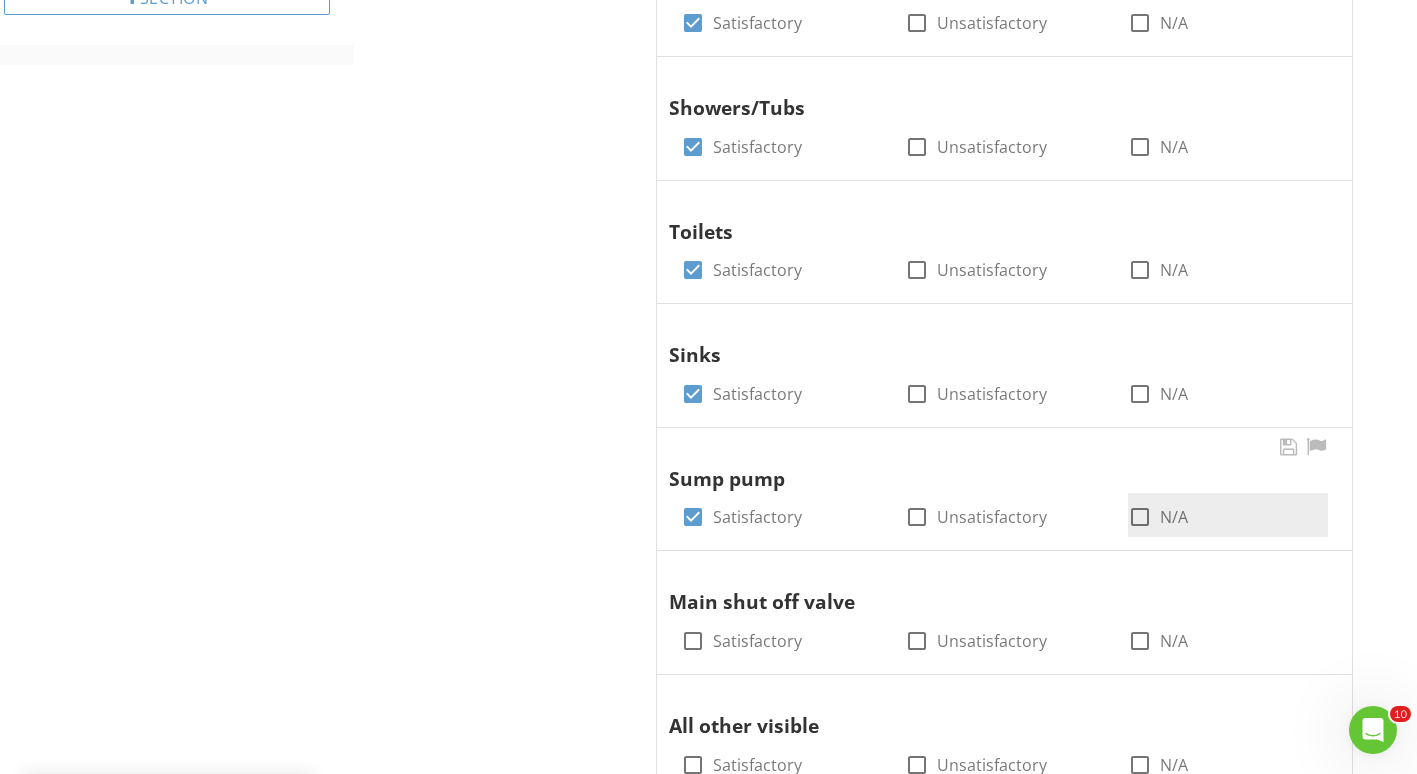 click at bounding box center (1140, 517) 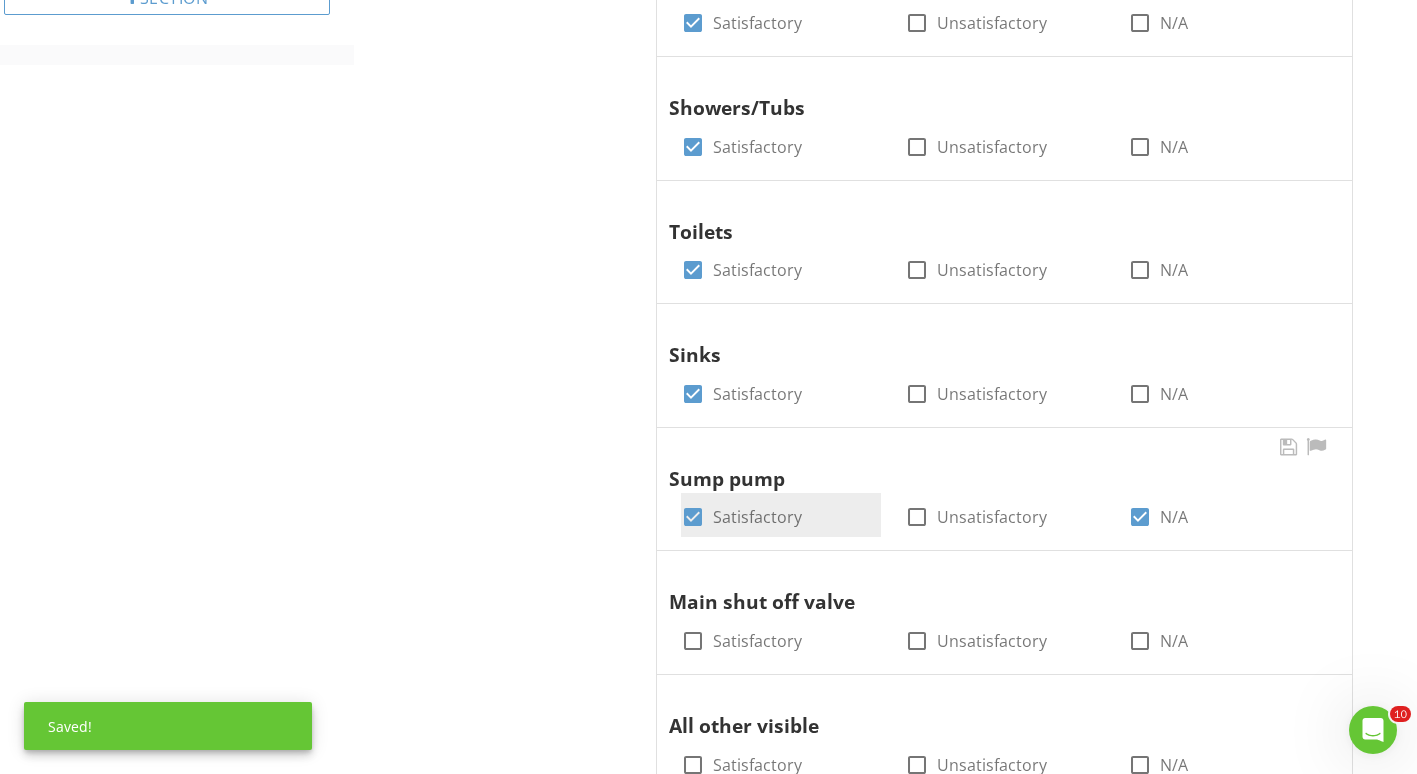 click at bounding box center (693, 517) 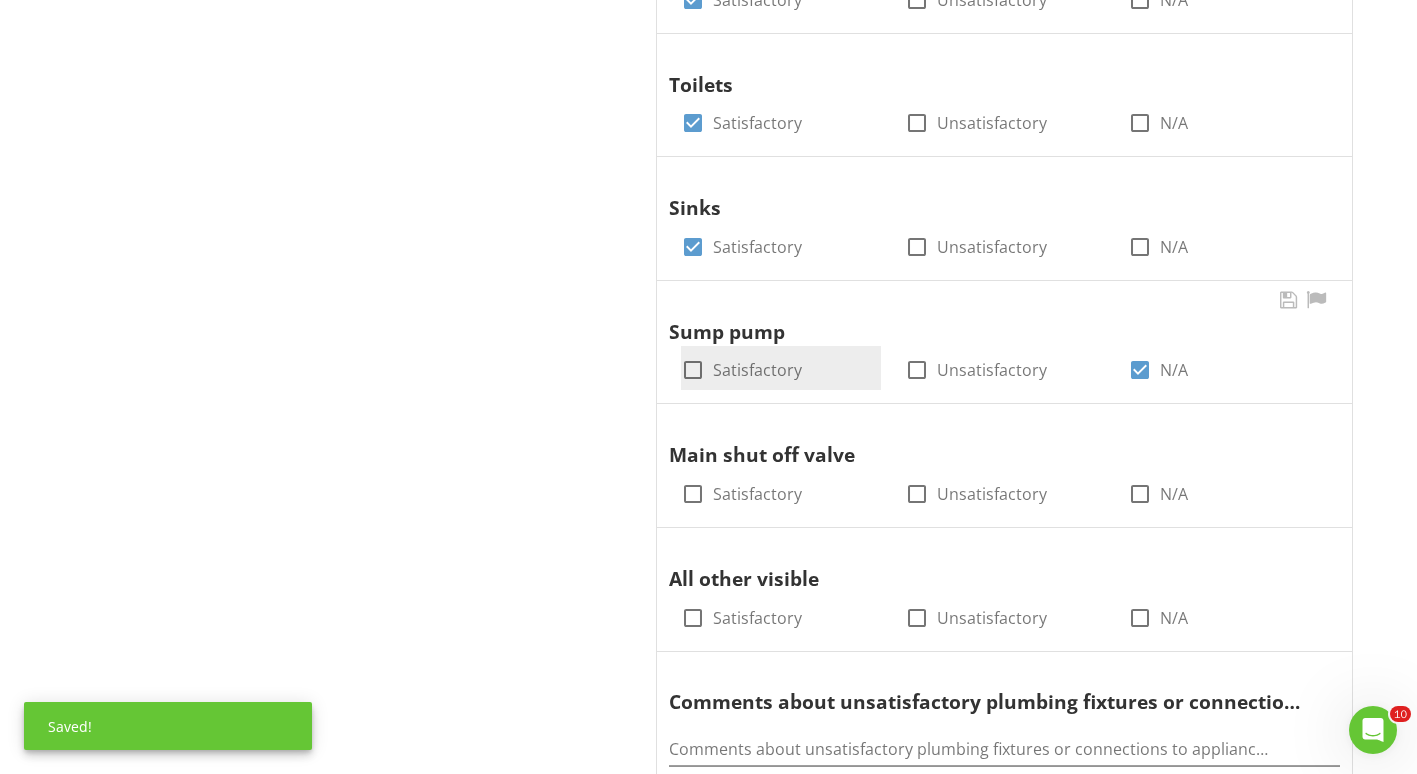 scroll, scrollTop: 1130, scrollLeft: 0, axis: vertical 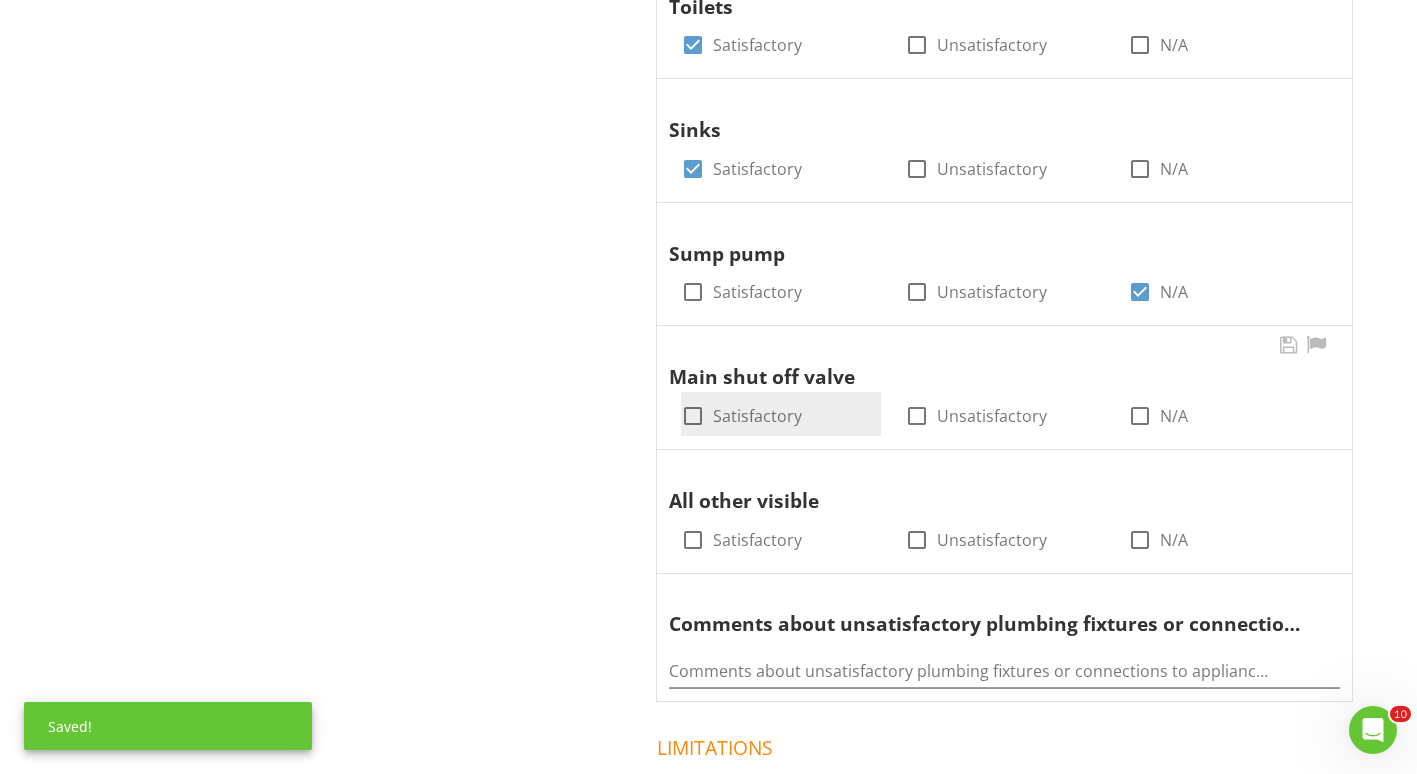 click at bounding box center [693, 416] 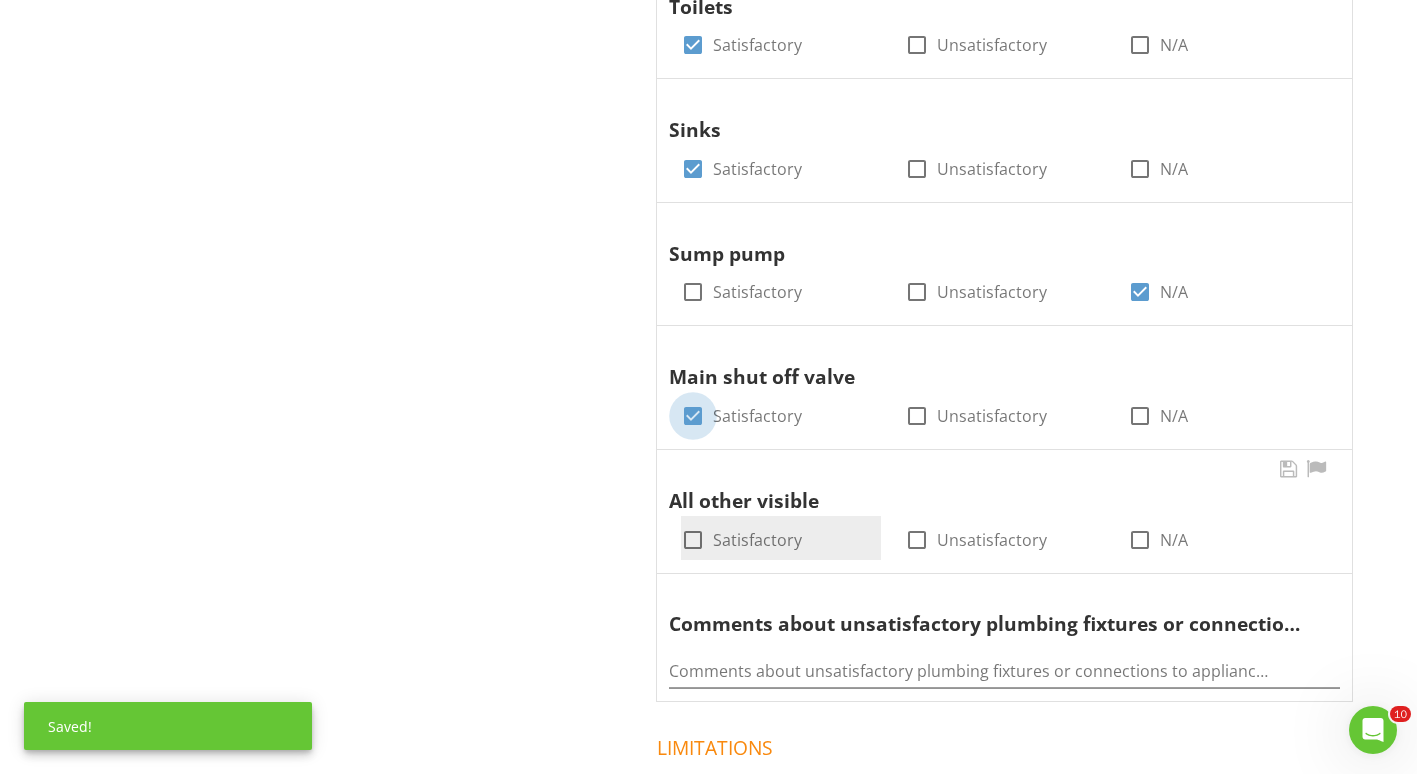 click at bounding box center [693, 540] 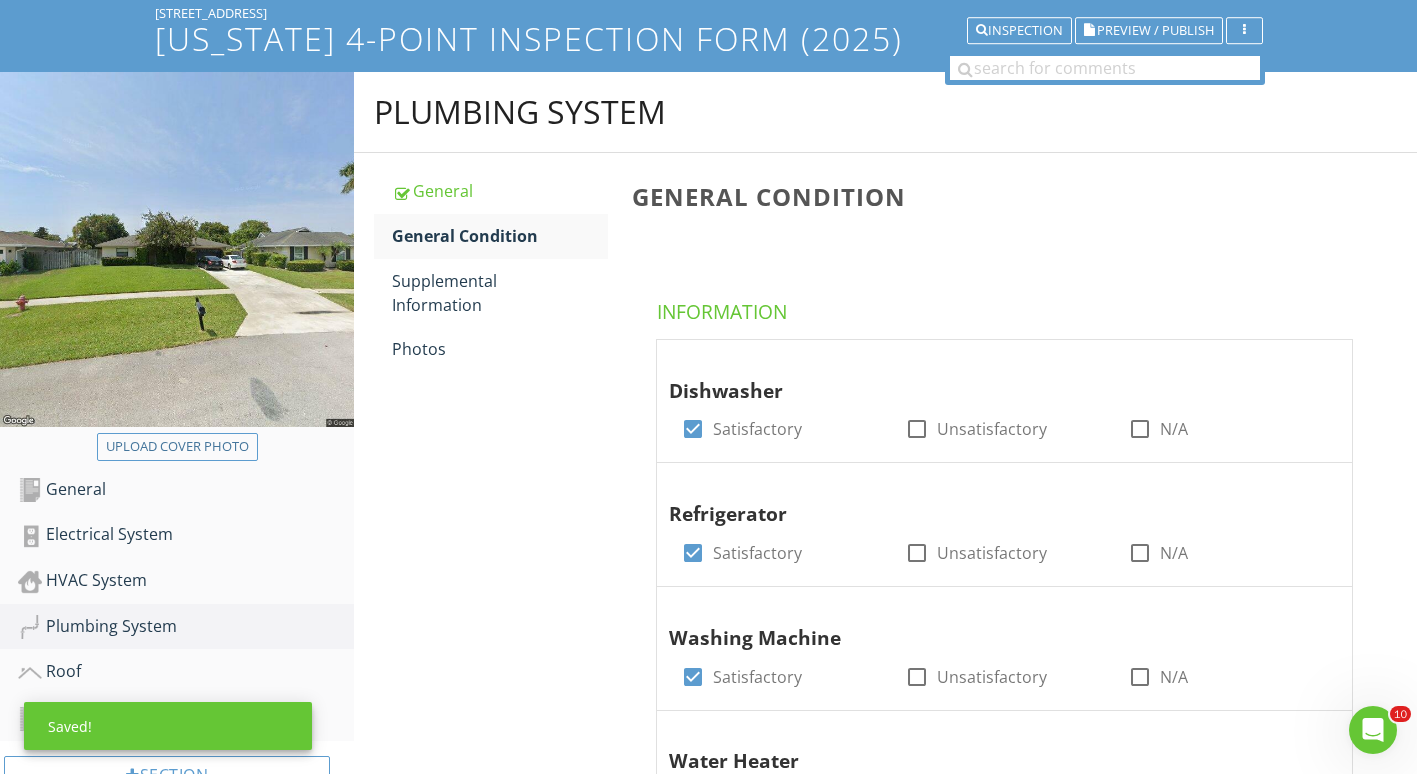 scroll, scrollTop: 127, scrollLeft: 0, axis: vertical 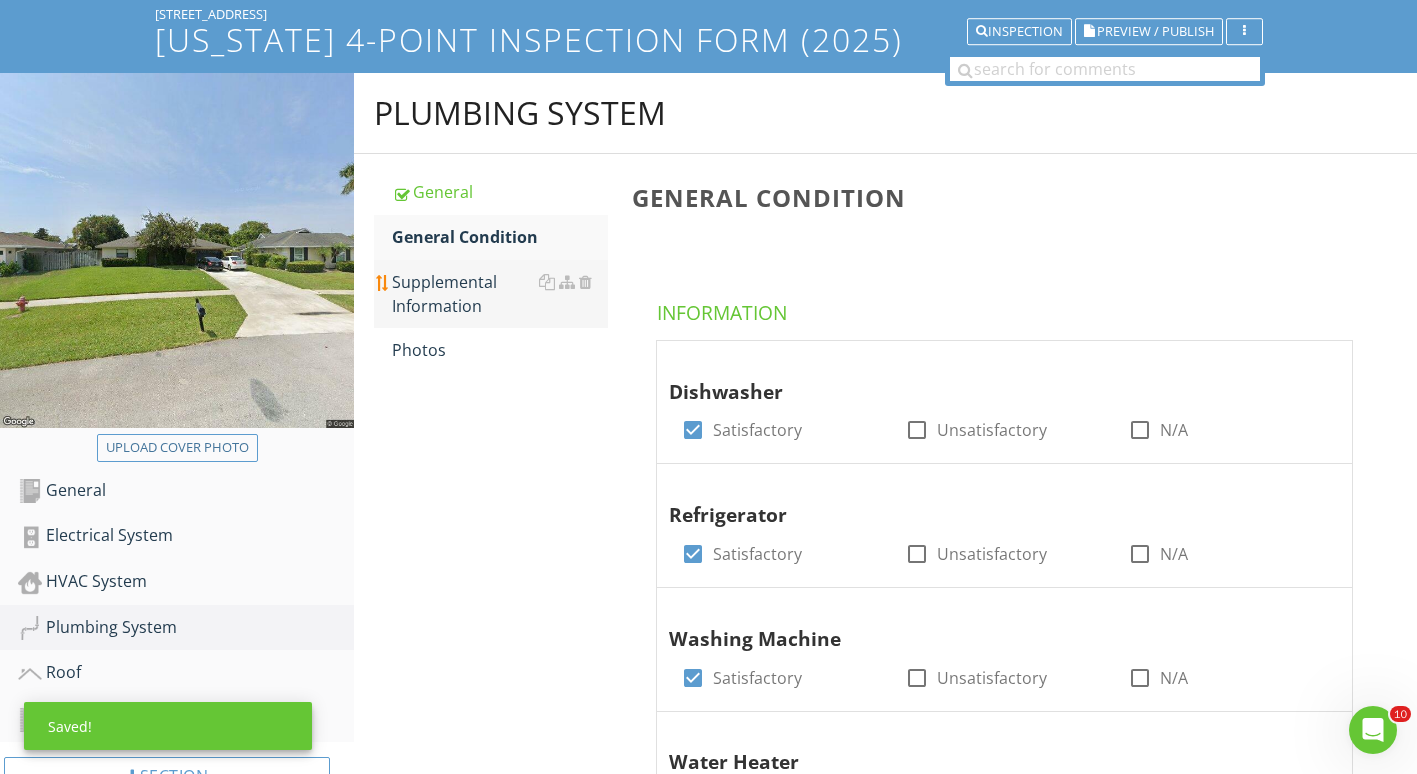 click on "Supplemental Information" at bounding box center [491, 294] 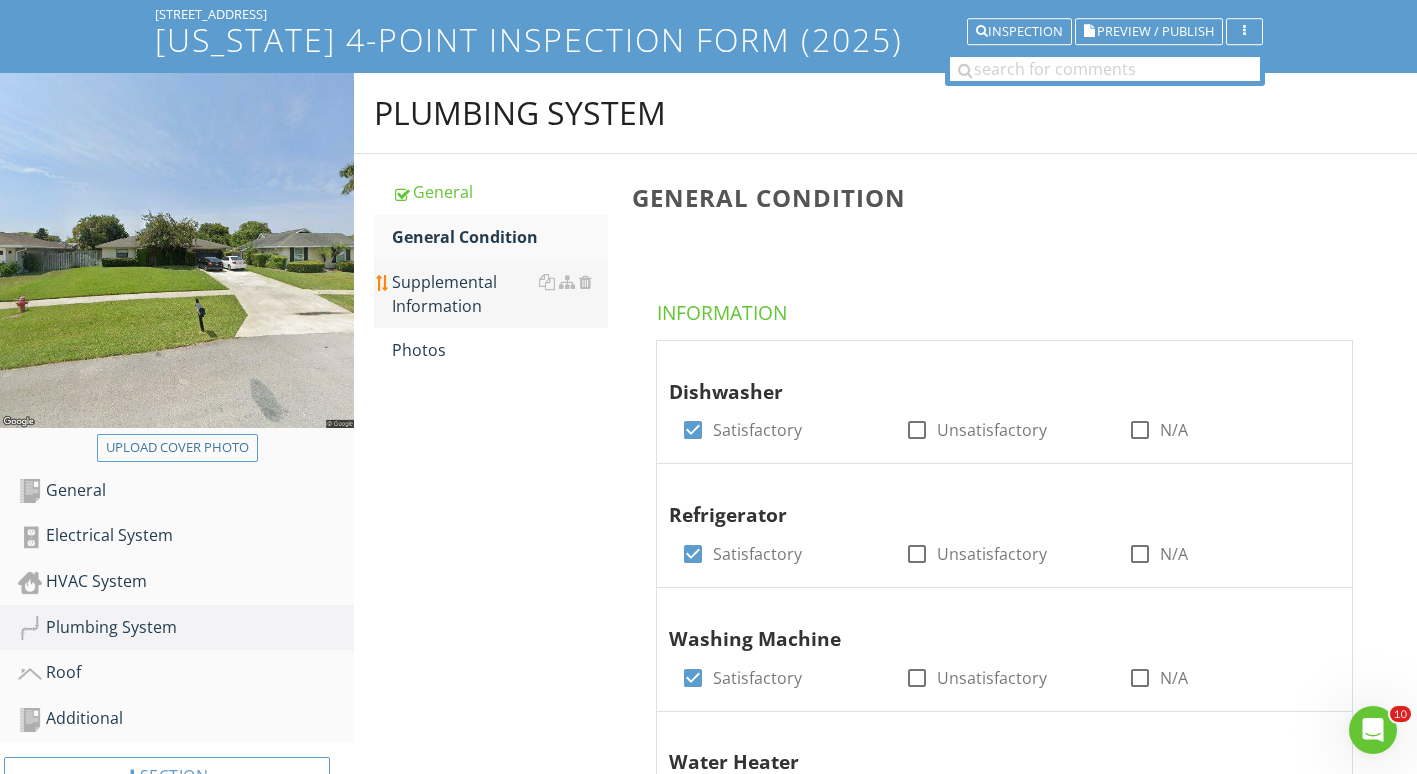 click on "Supplemental Information" at bounding box center (500, 294) 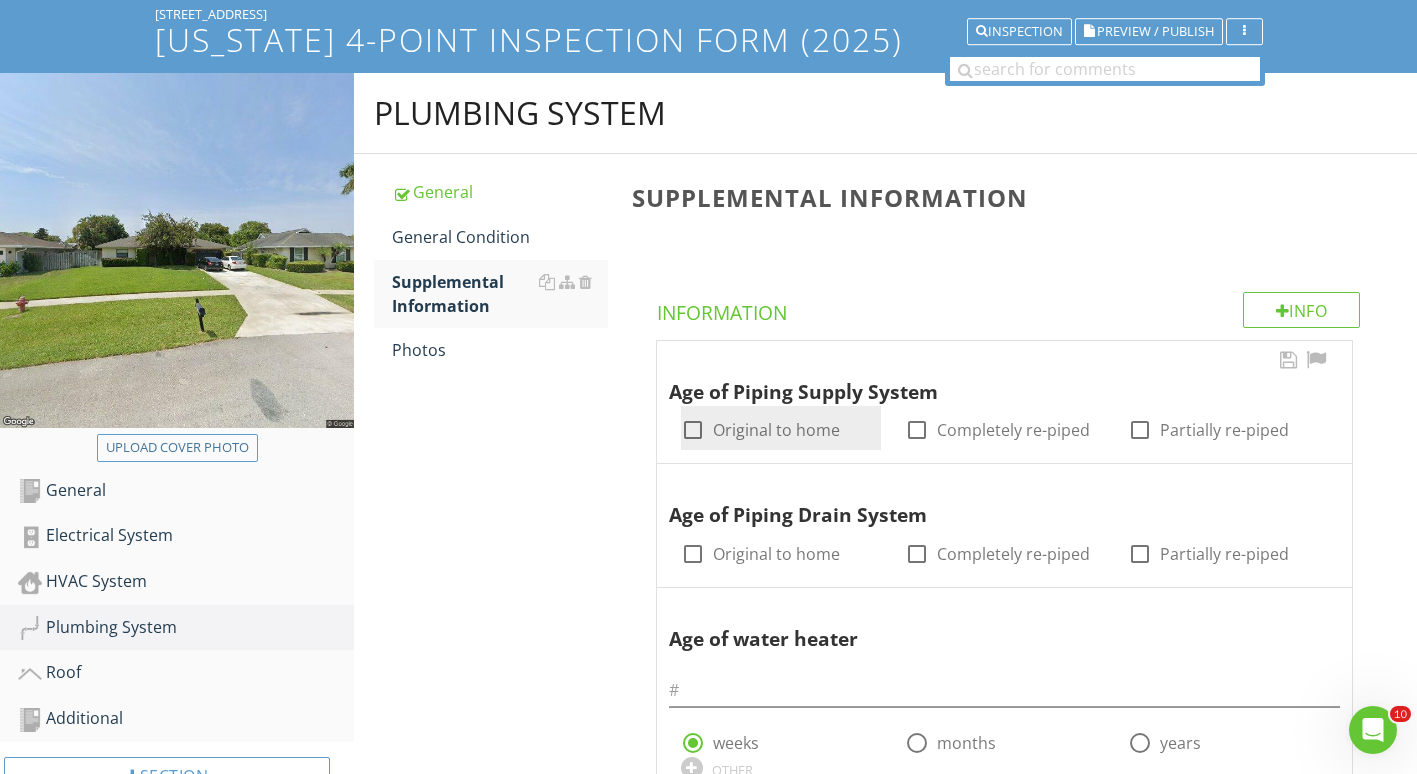 click at bounding box center (693, 430) 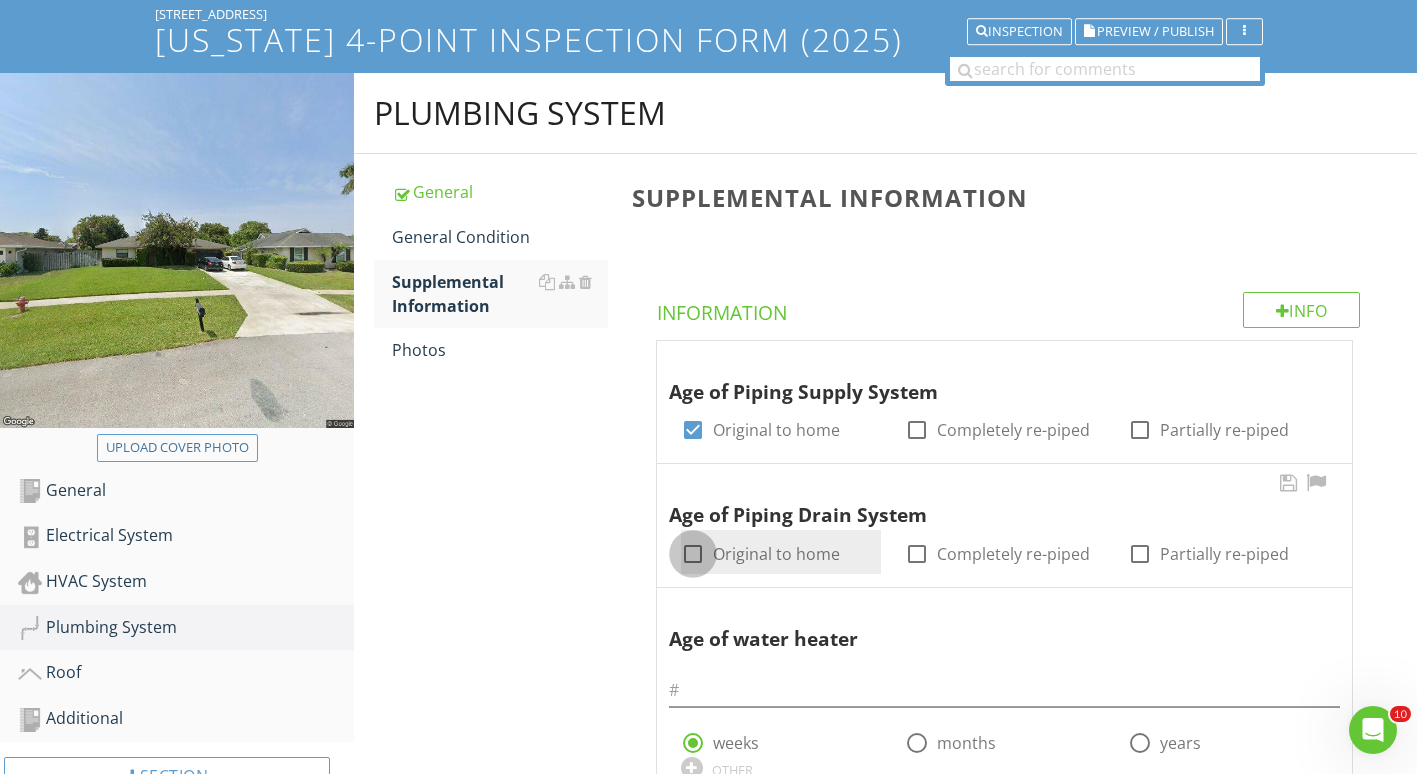 click at bounding box center [693, 554] 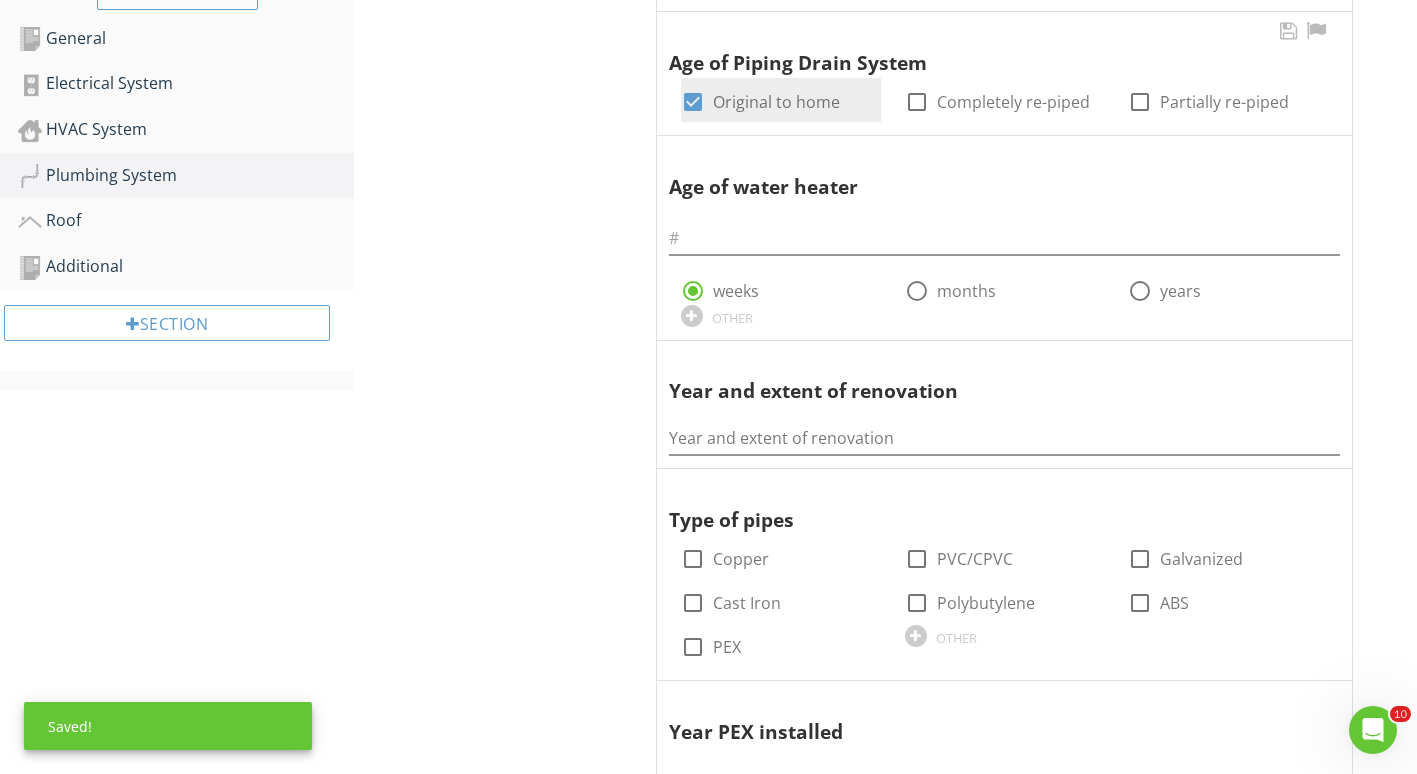 scroll, scrollTop: 580, scrollLeft: 0, axis: vertical 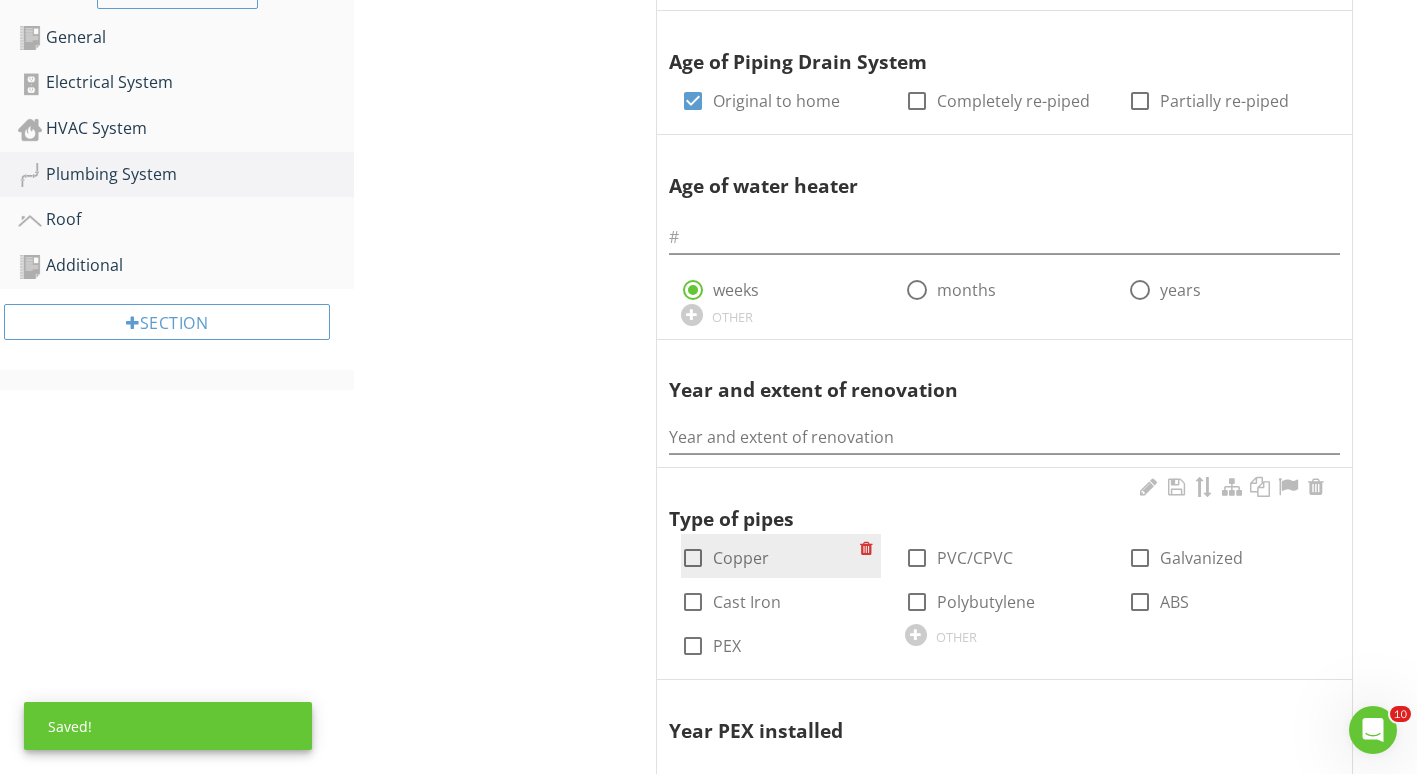 click at bounding box center [693, 558] 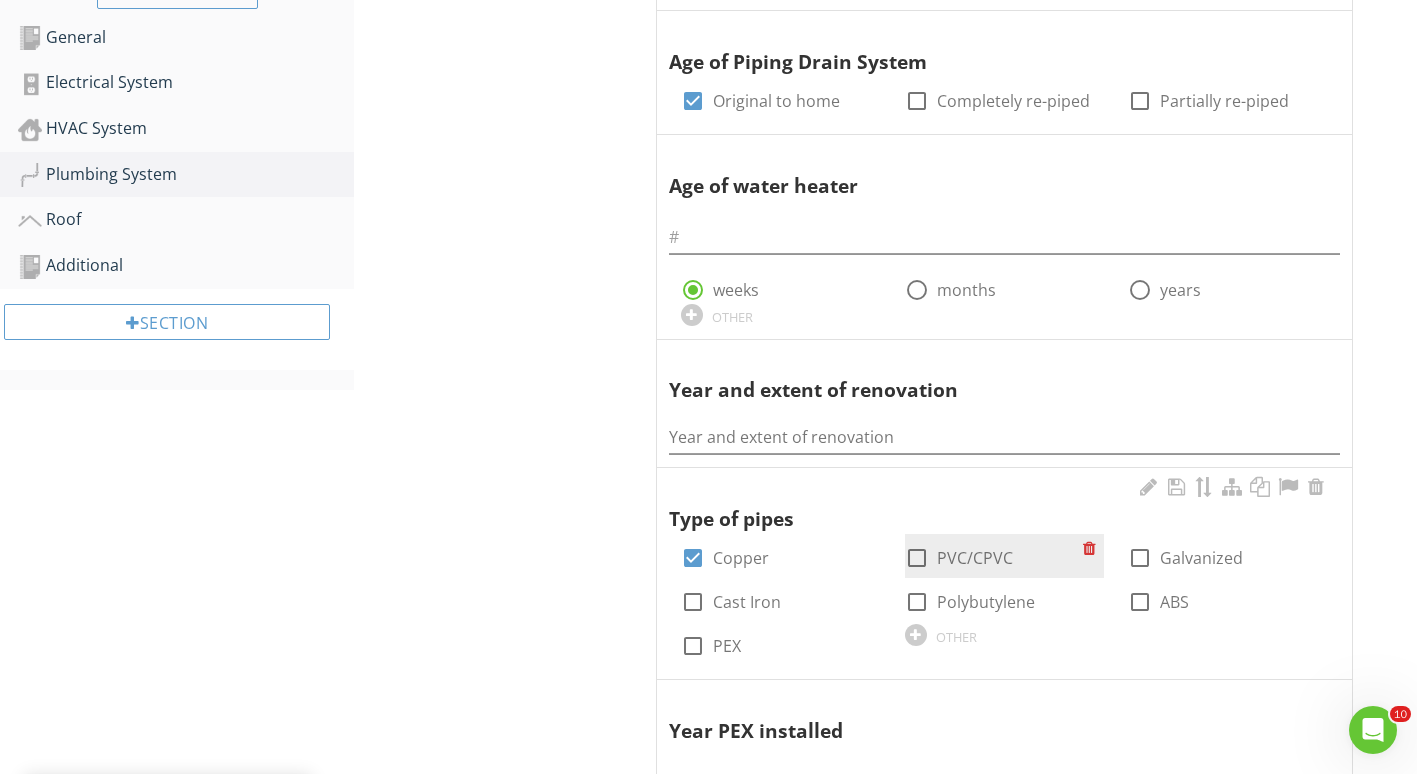 click at bounding box center [917, 558] 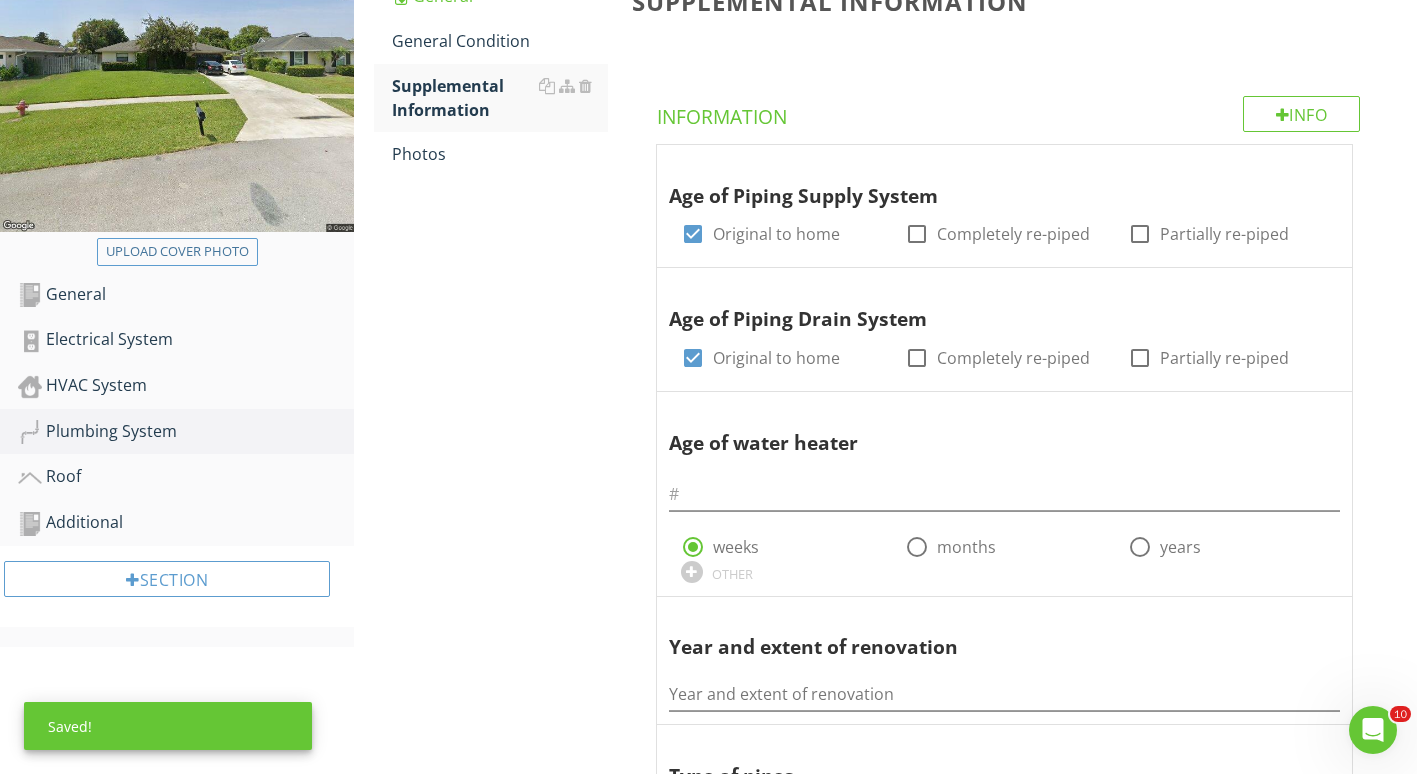 scroll, scrollTop: 324, scrollLeft: 0, axis: vertical 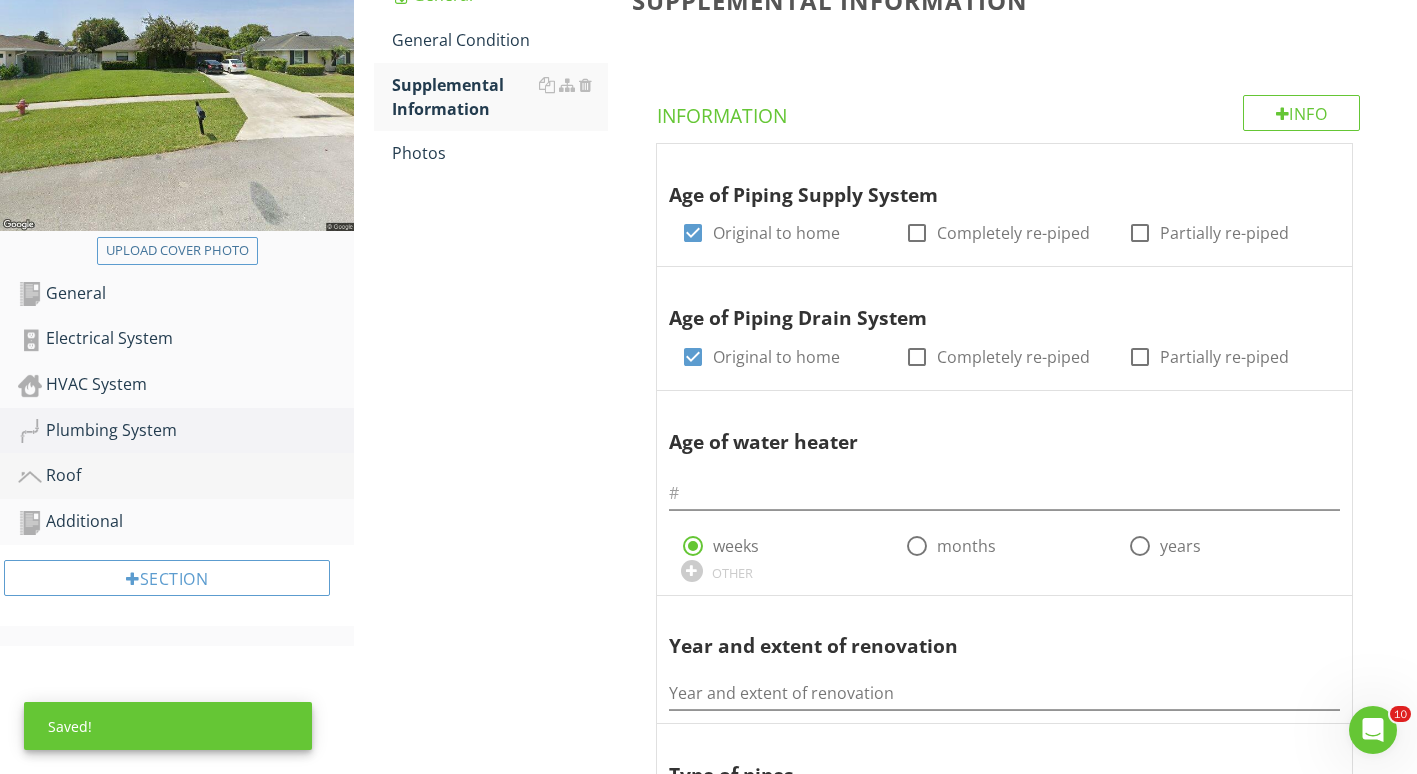 click on "Roof" at bounding box center (186, 476) 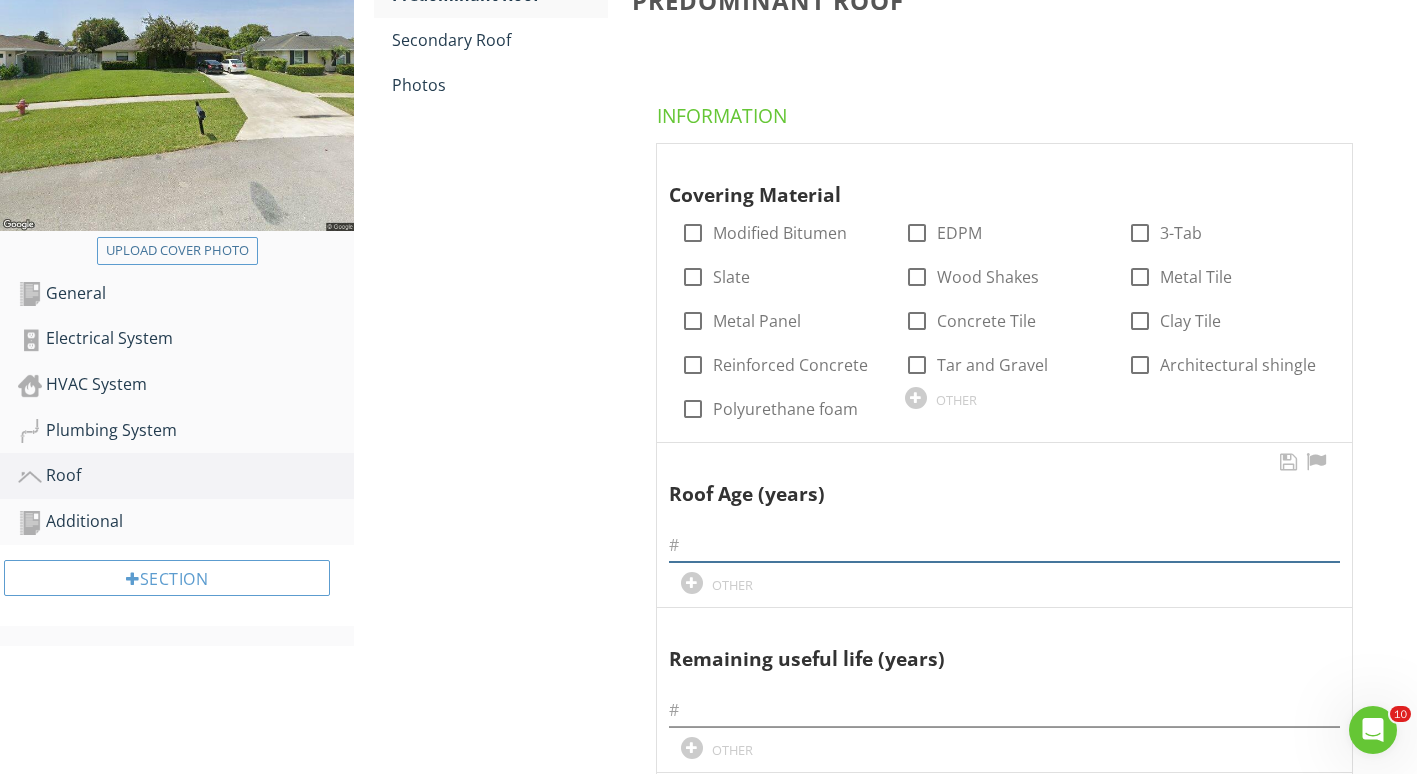 click at bounding box center [1004, 545] 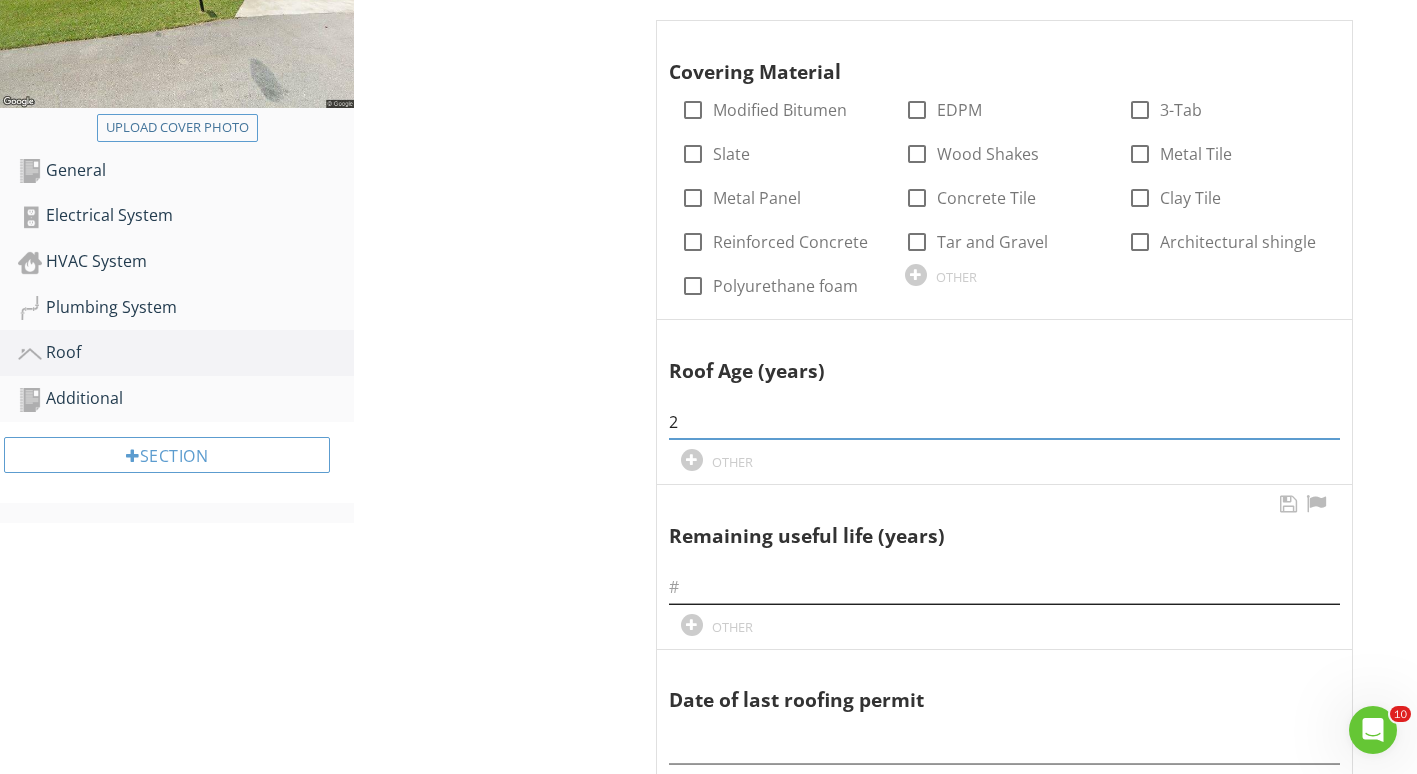 scroll, scrollTop: 448, scrollLeft: 0, axis: vertical 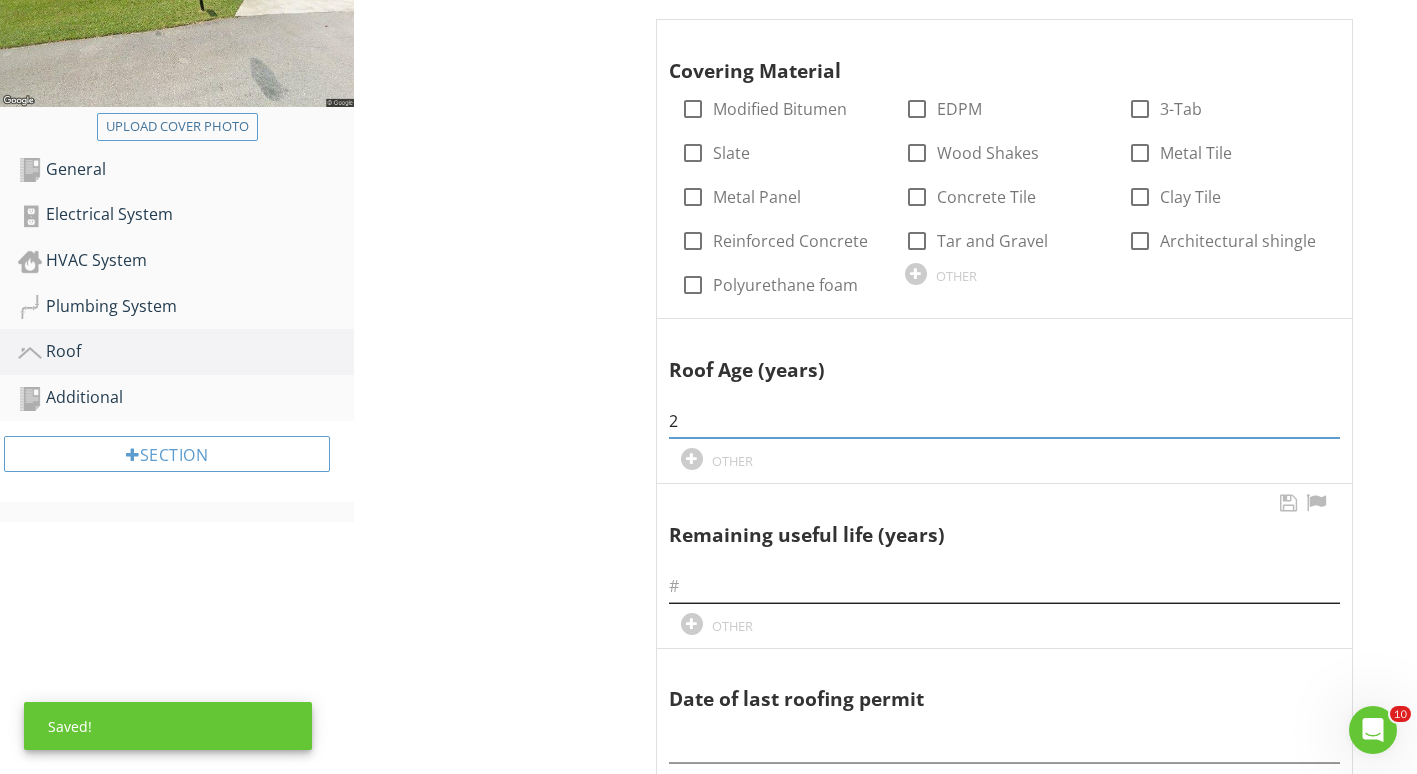 type on "2" 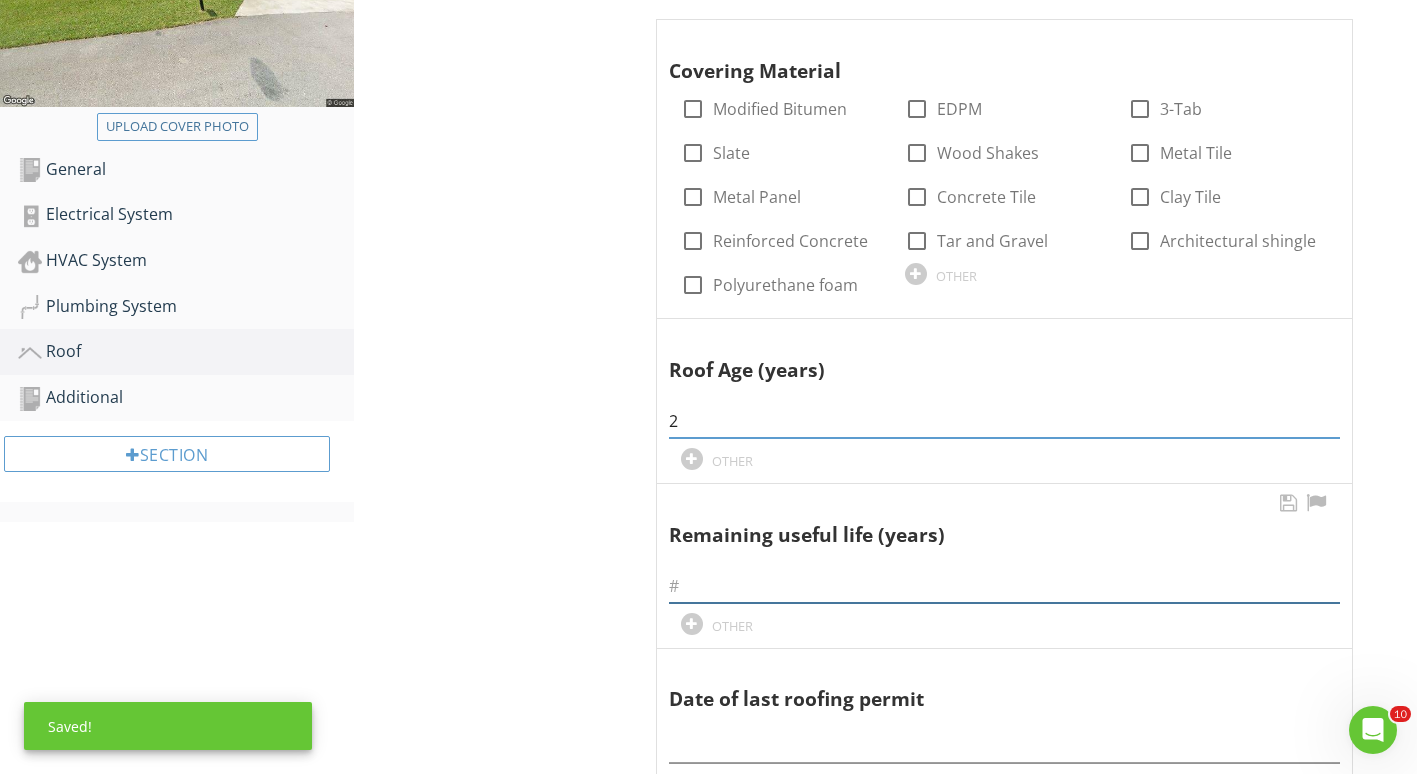 click at bounding box center (1004, 586) 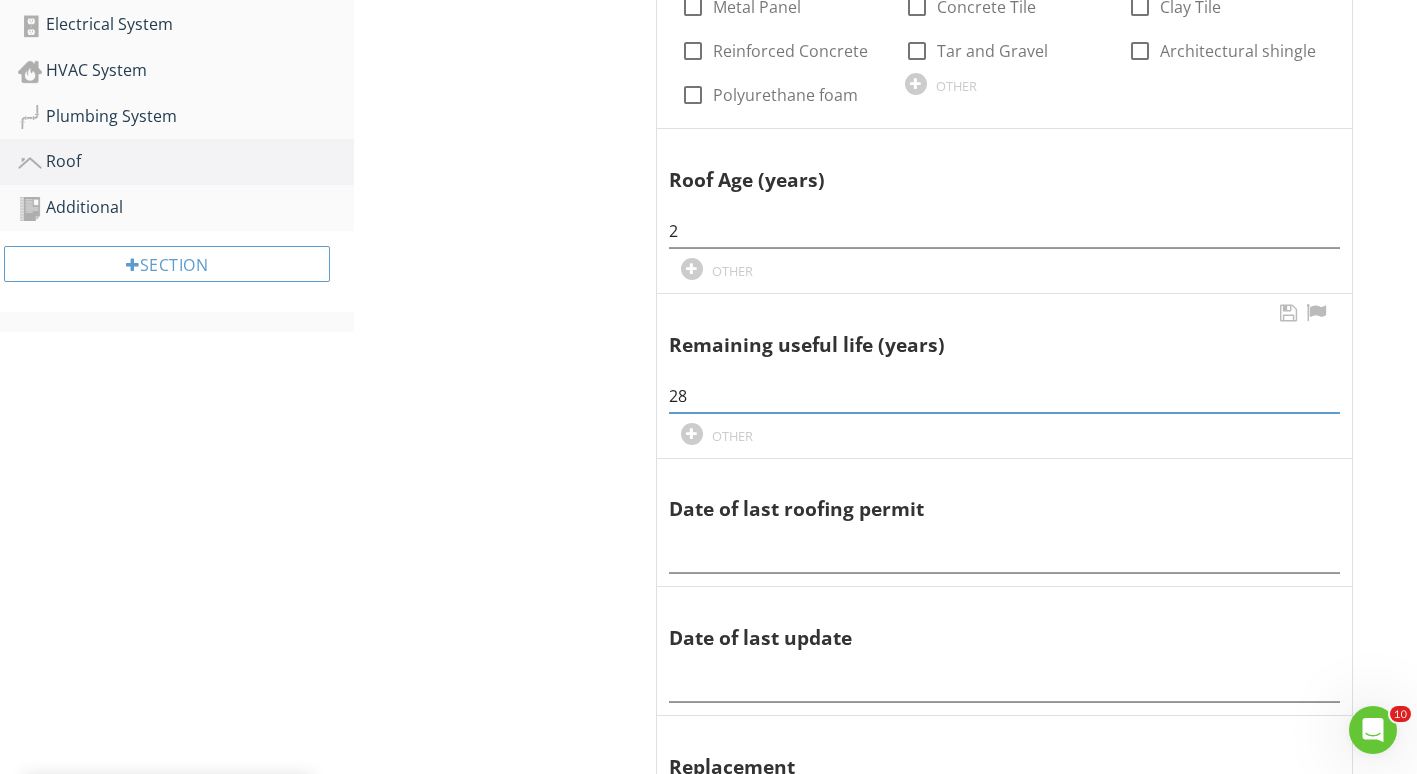 scroll, scrollTop: 647, scrollLeft: 0, axis: vertical 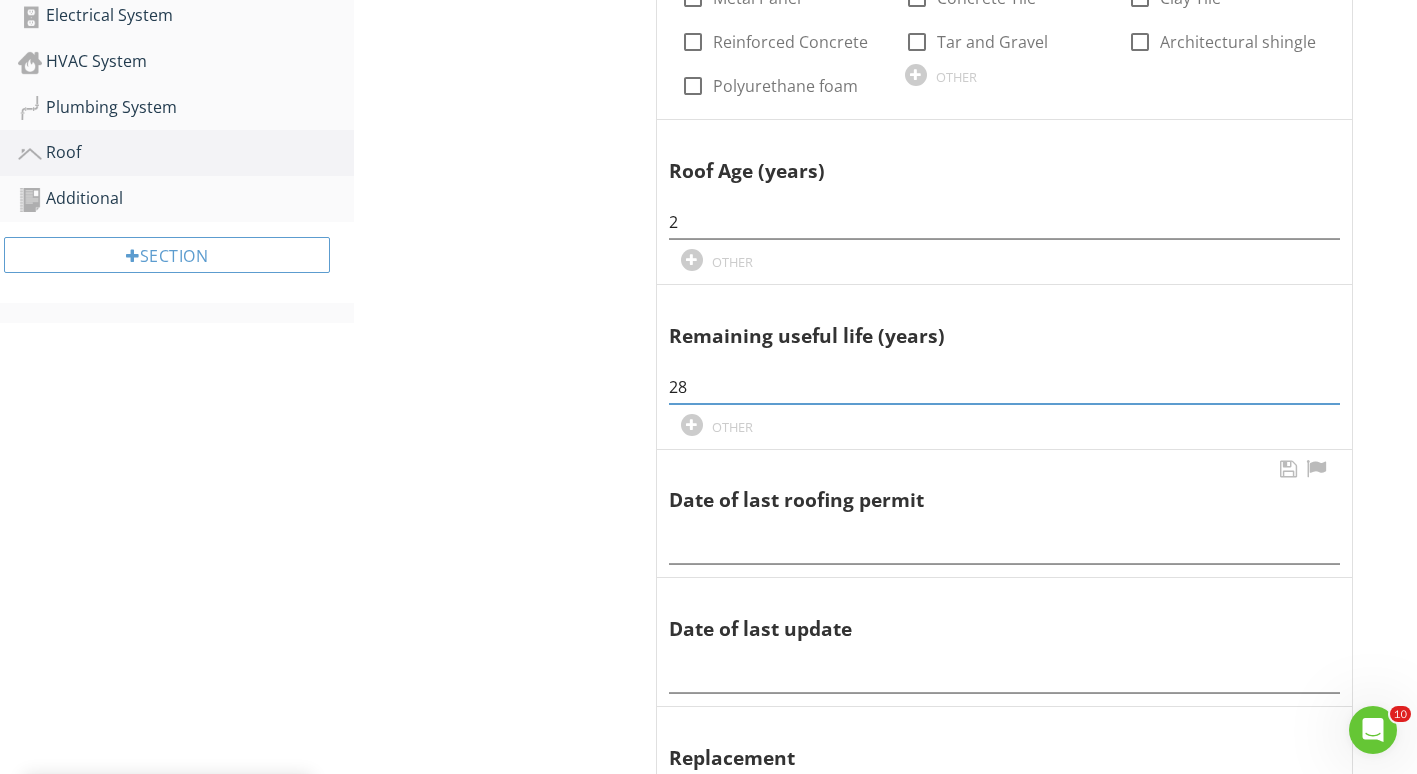 type on "28" 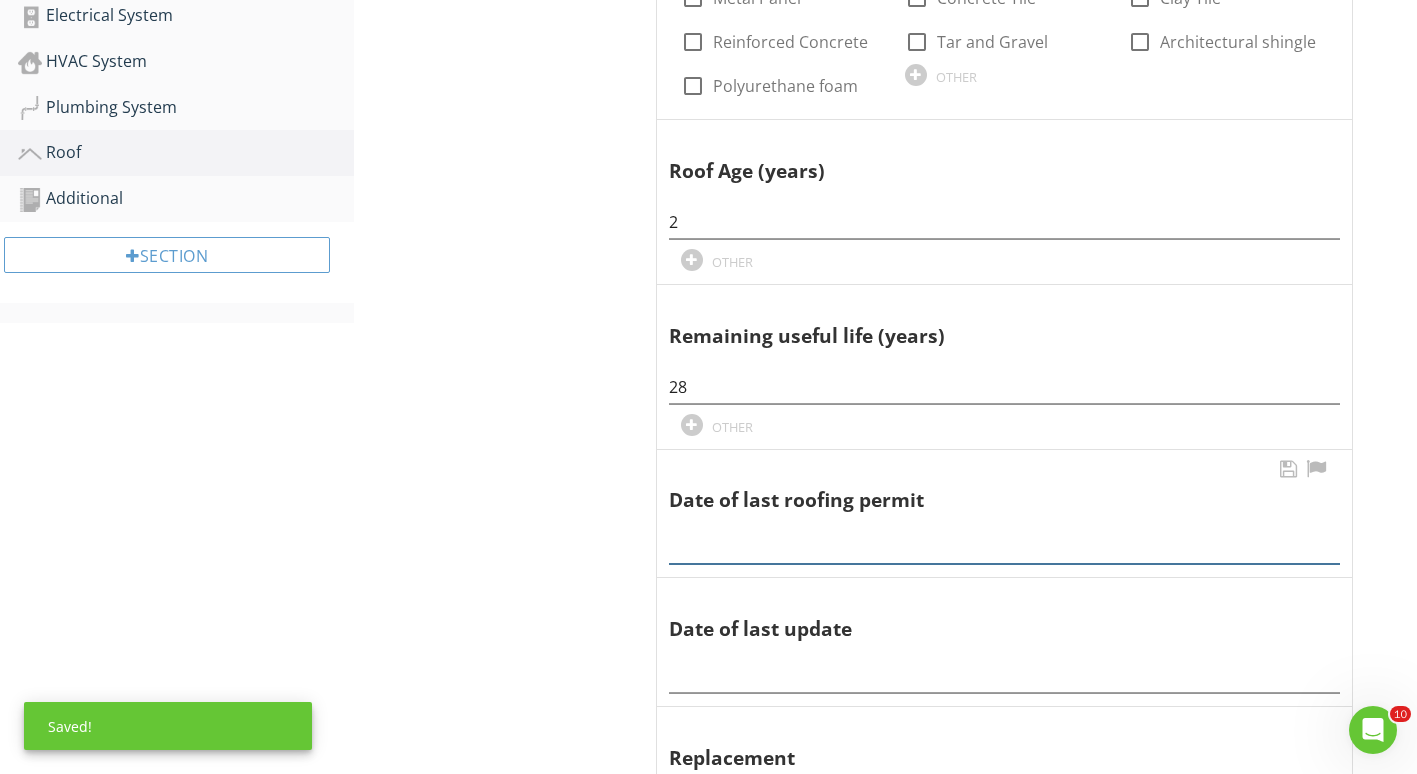 click at bounding box center [1004, 547] 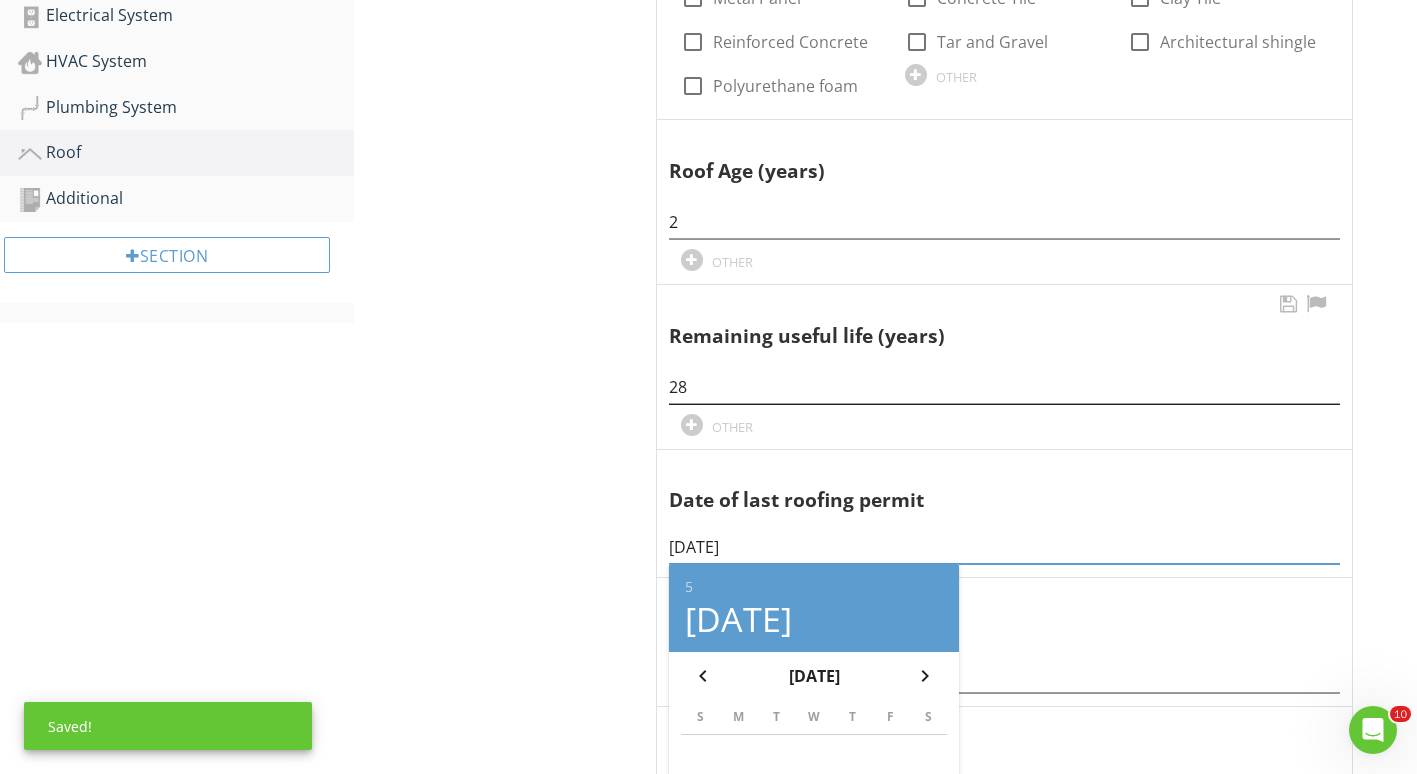 type on "05/01/2023" 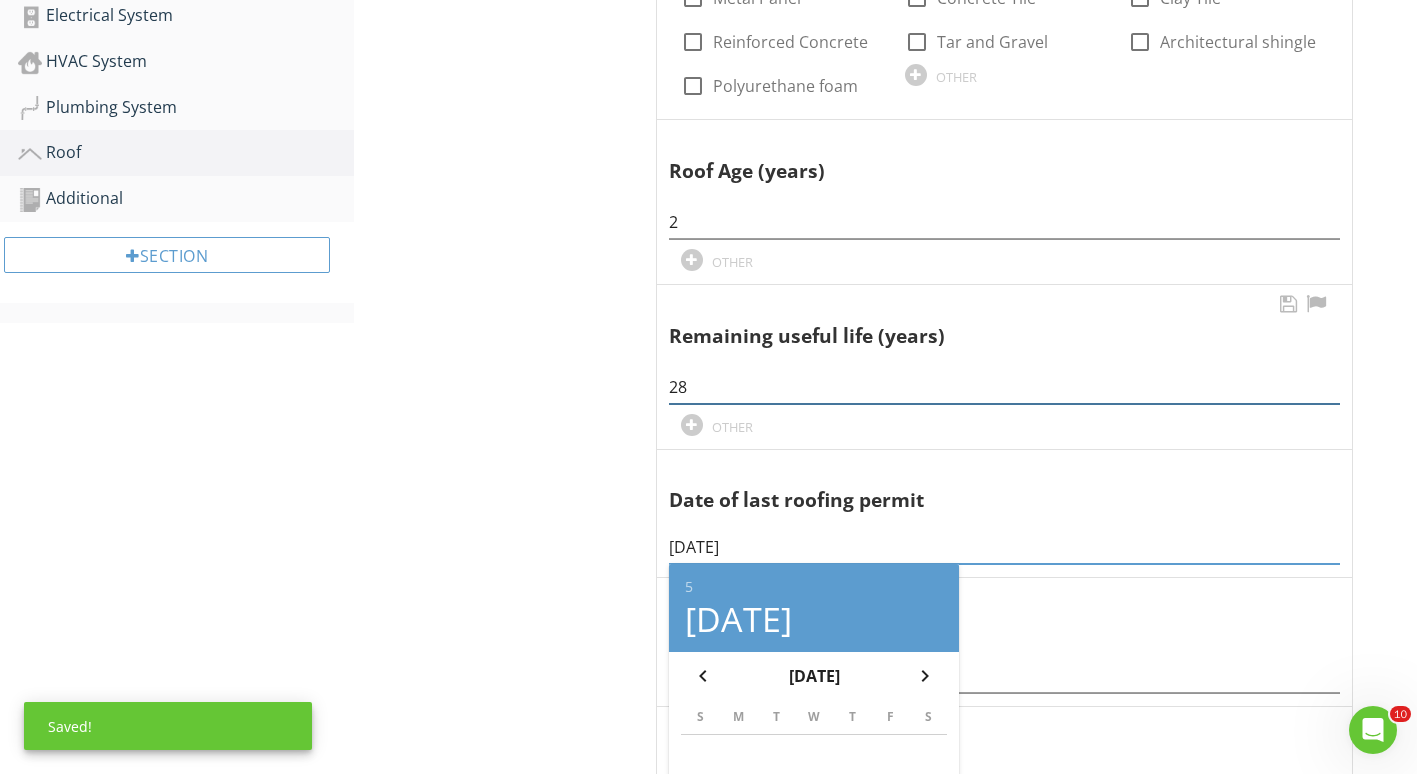 click on "28" at bounding box center (1004, 387) 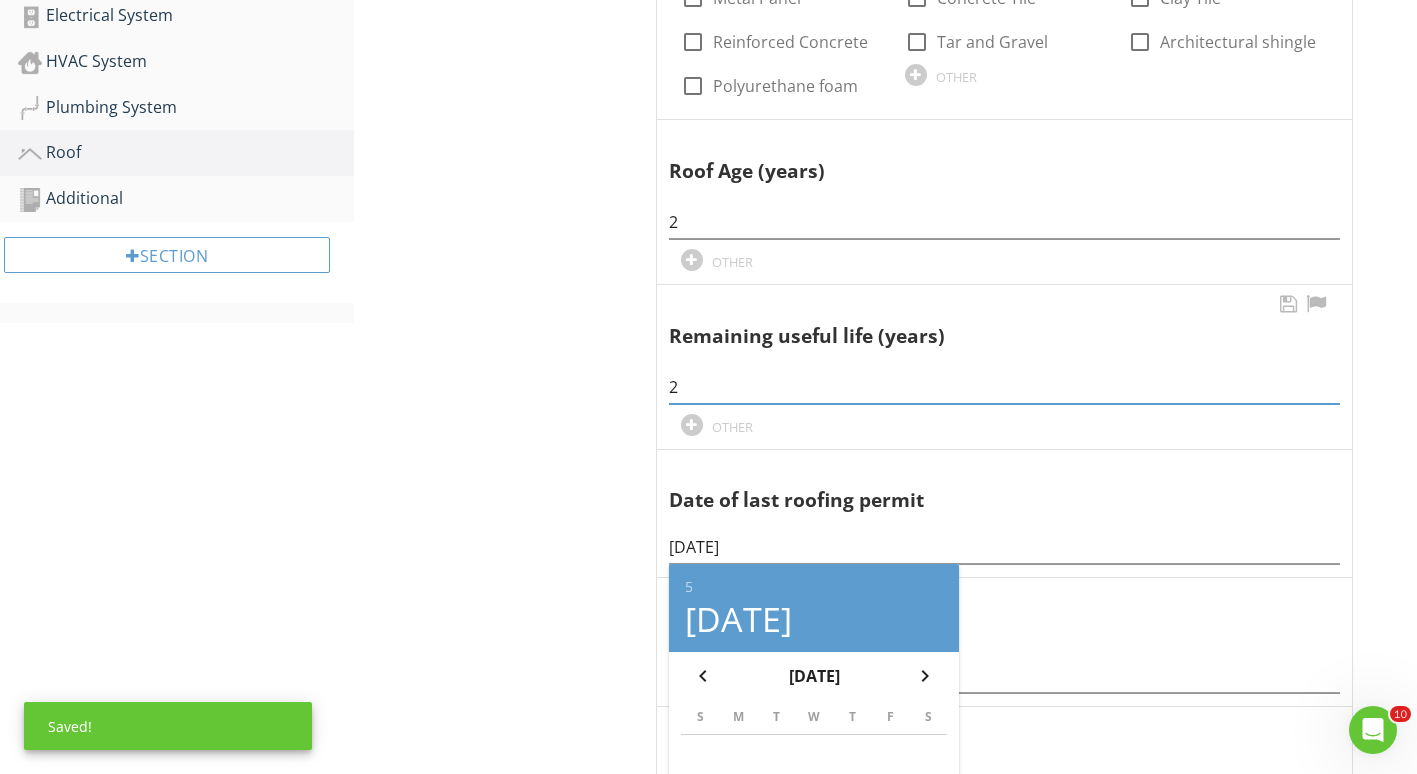 click on "2" at bounding box center [1004, 387] 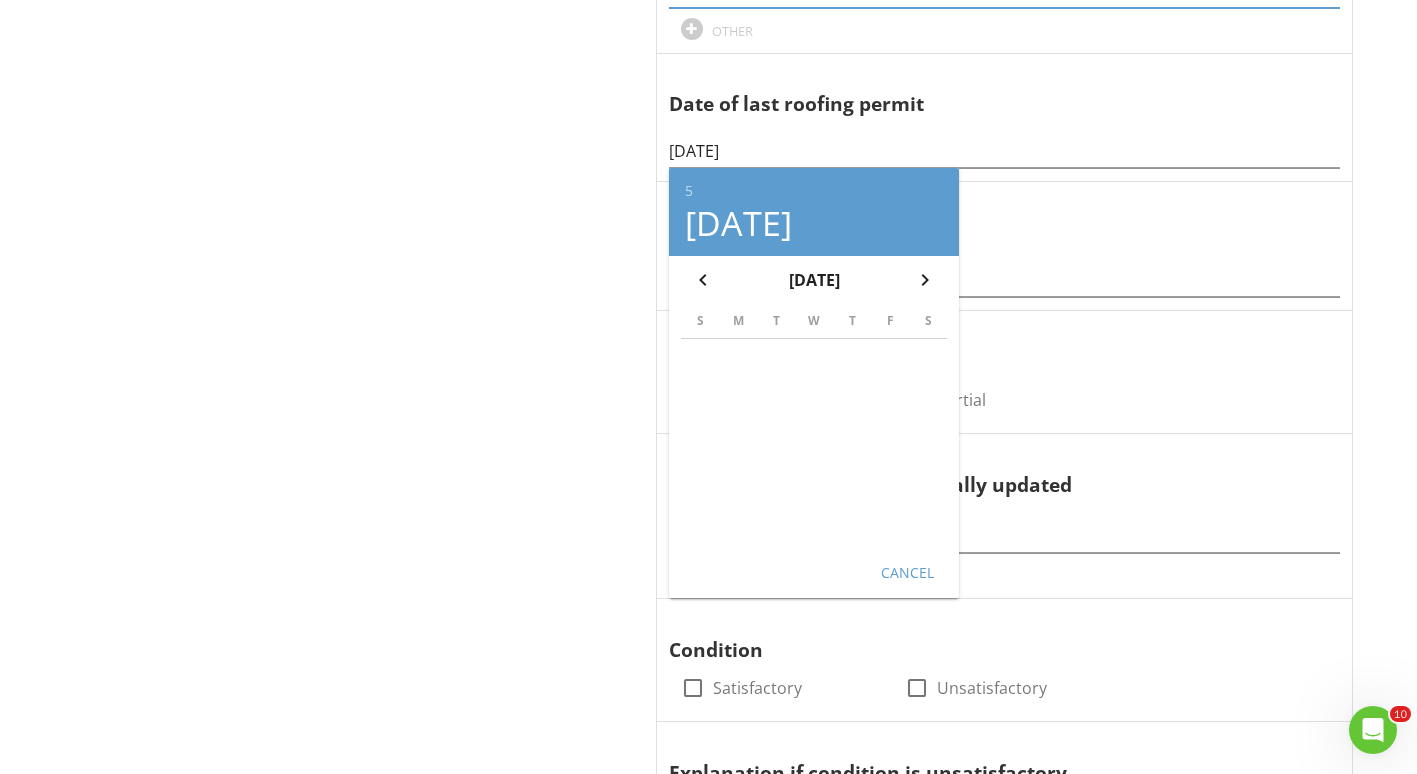 scroll, scrollTop: 1048, scrollLeft: 0, axis: vertical 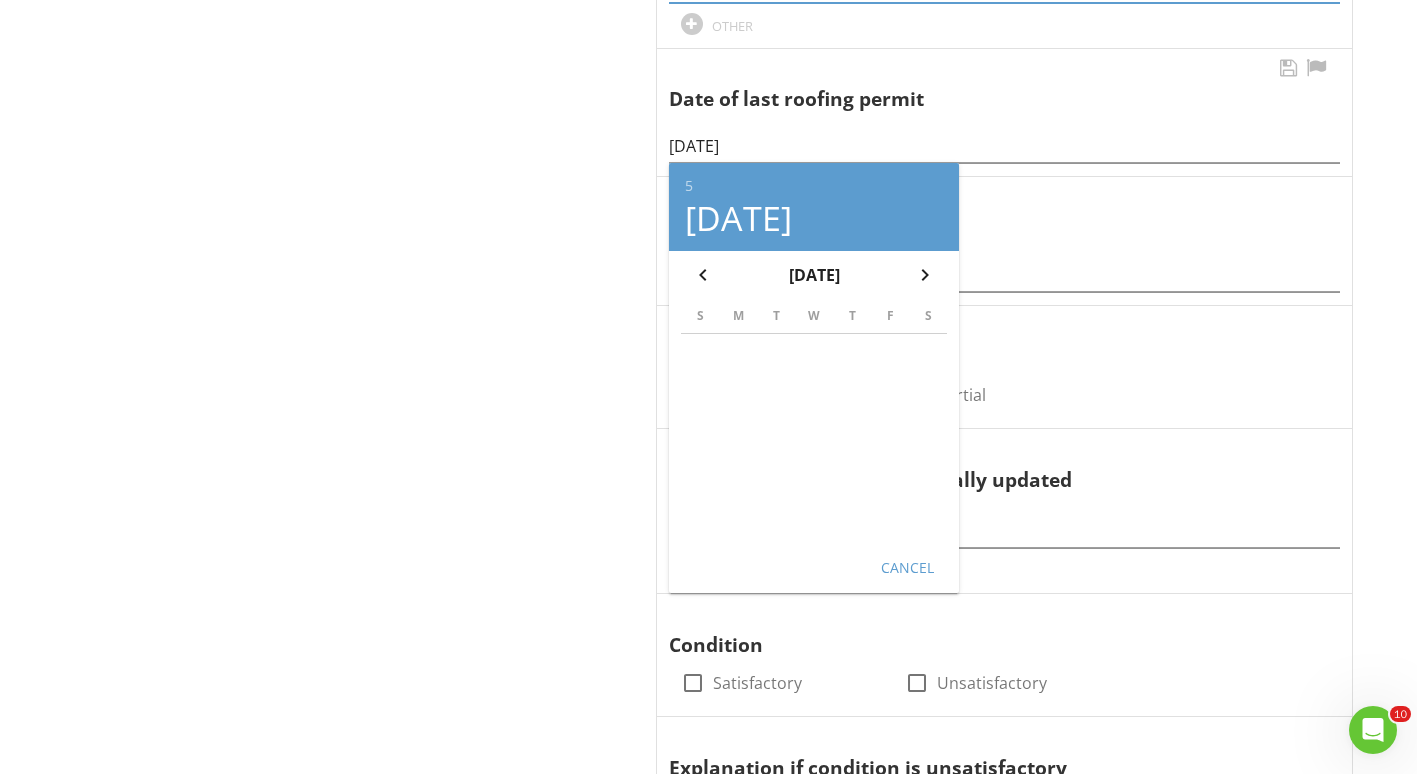 type on "23" 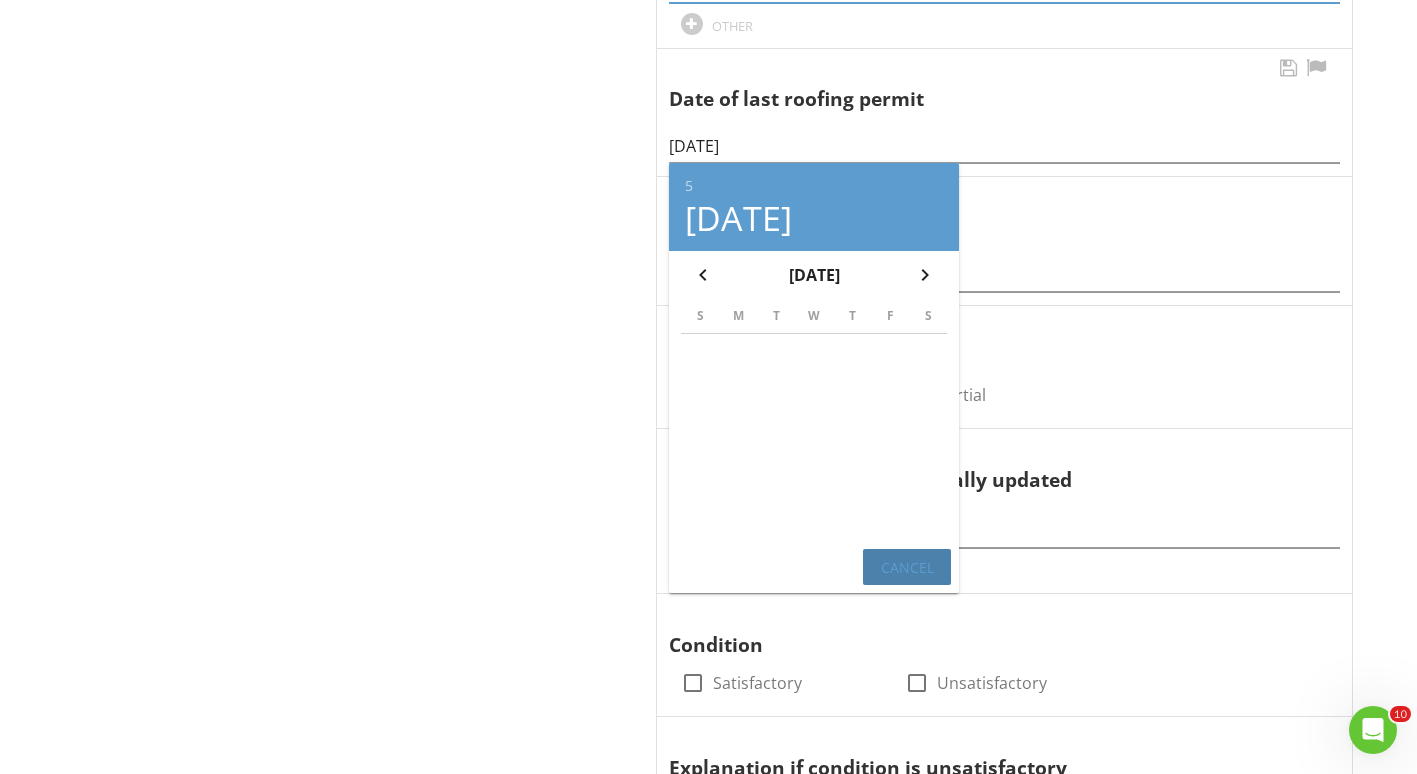 click on "Cancel" at bounding box center (907, 567) 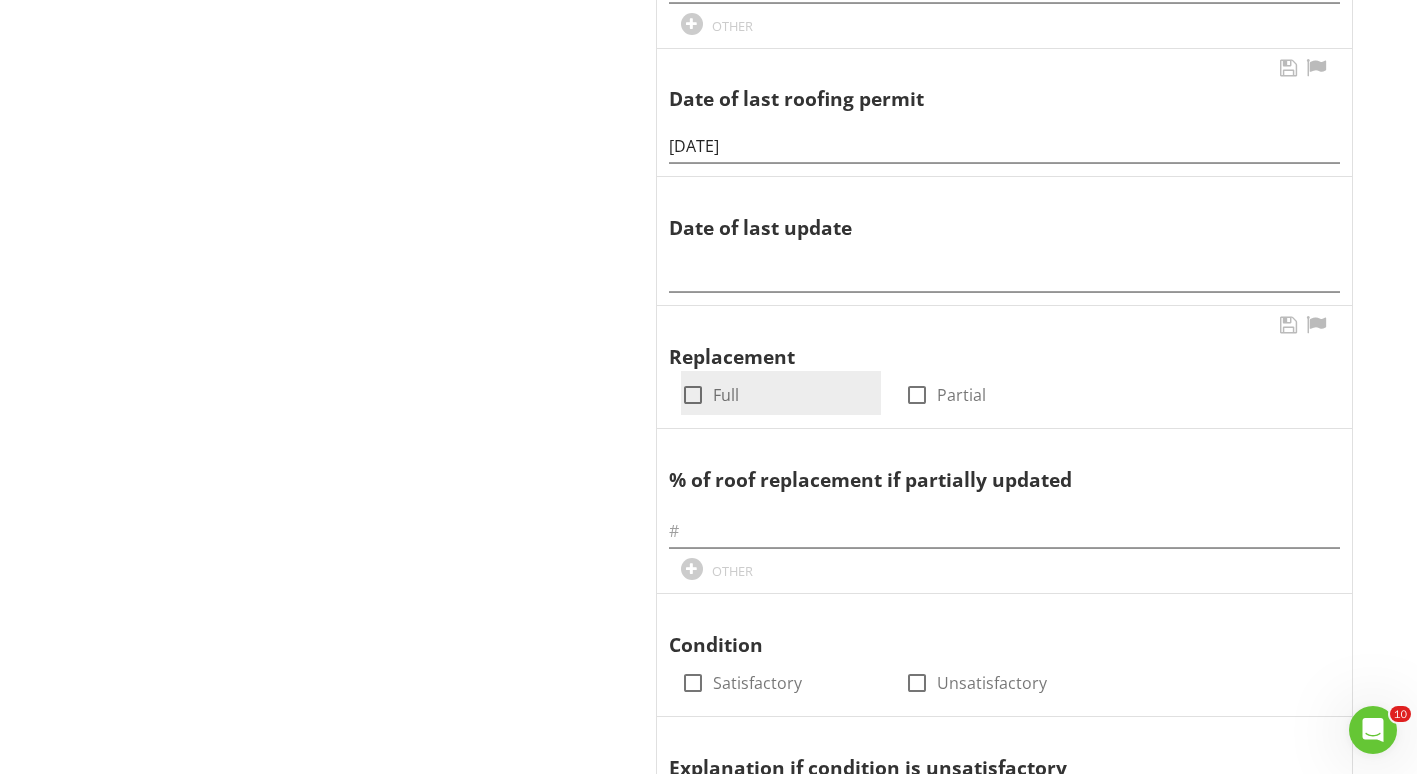 click at bounding box center (693, 395) 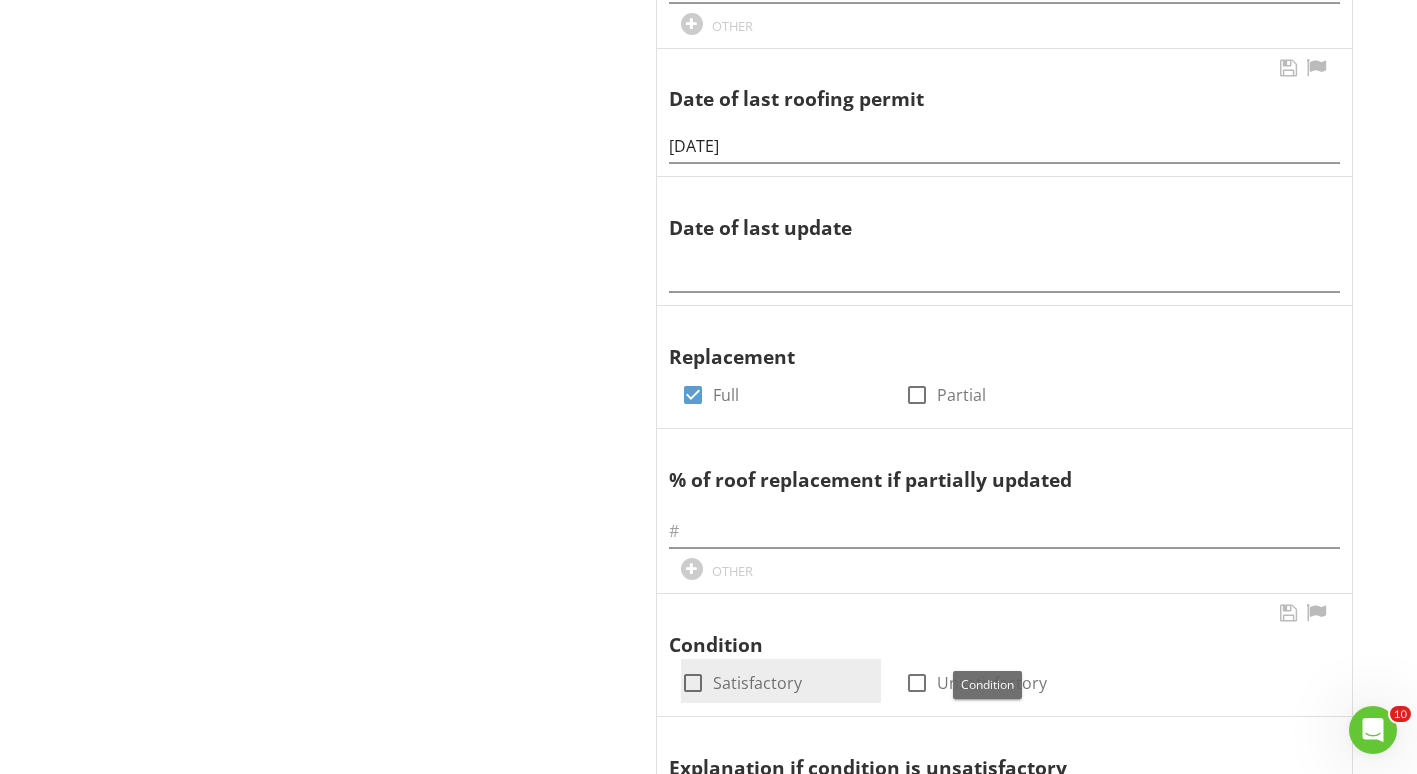 click at bounding box center [693, 683] 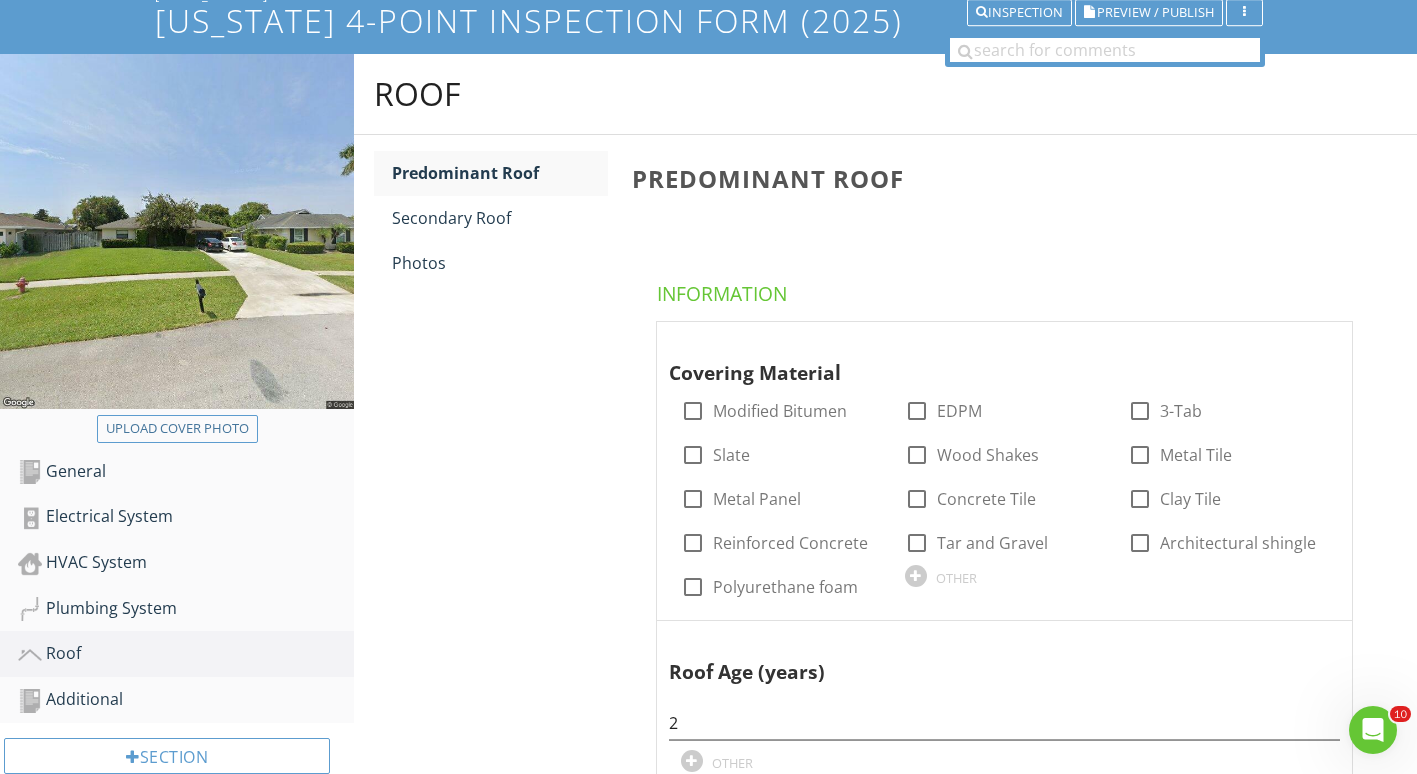 scroll, scrollTop: 147, scrollLeft: 0, axis: vertical 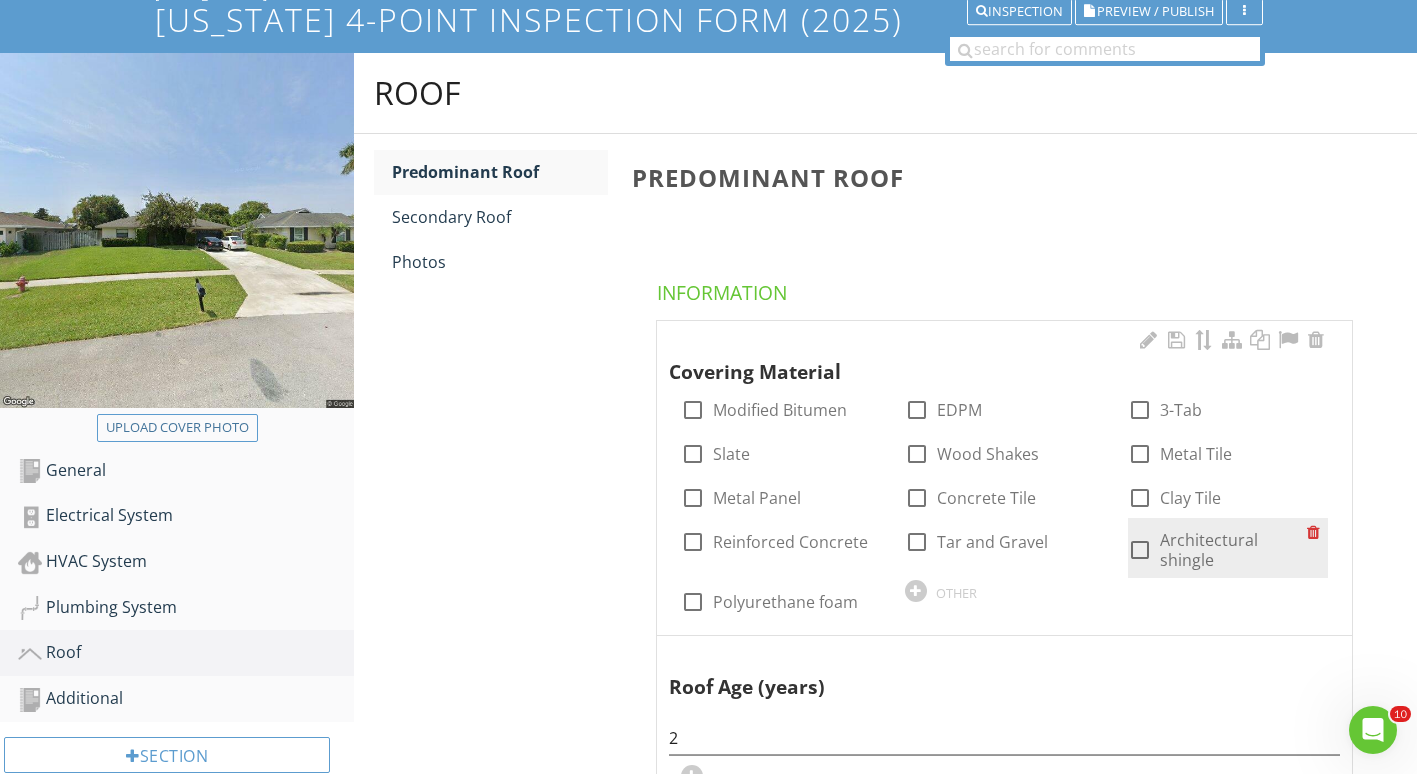 click at bounding box center (1140, 550) 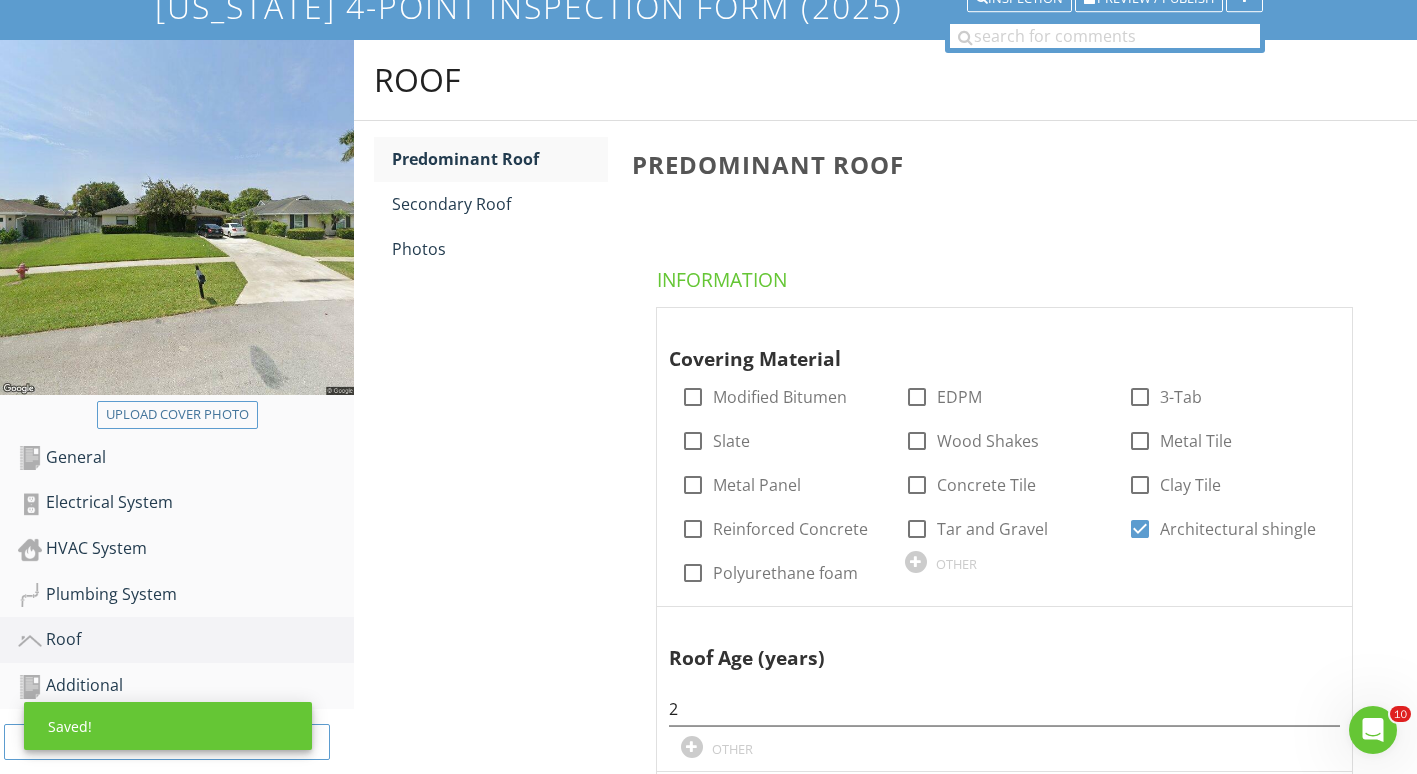 scroll, scrollTop: 0, scrollLeft: 0, axis: both 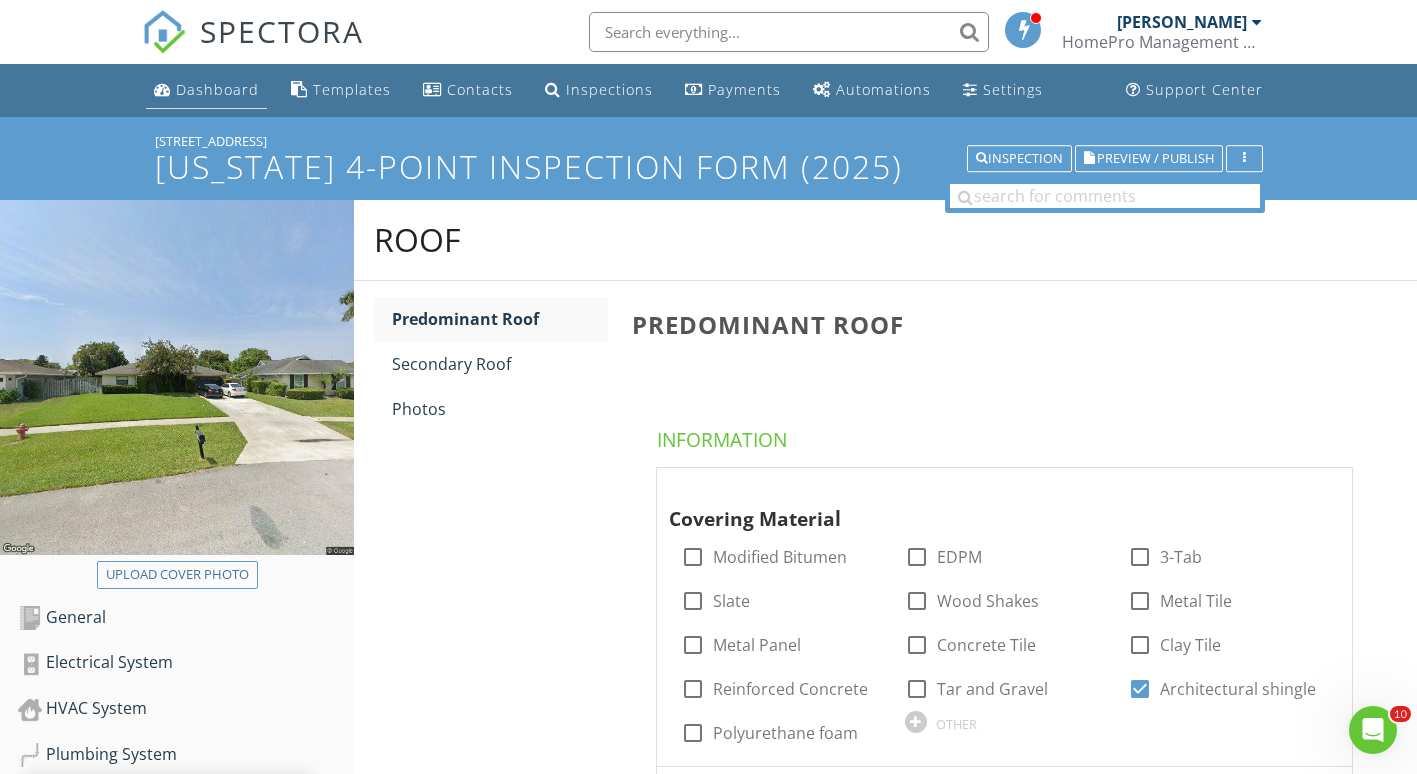 click on "Dashboard" at bounding box center [217, 89] 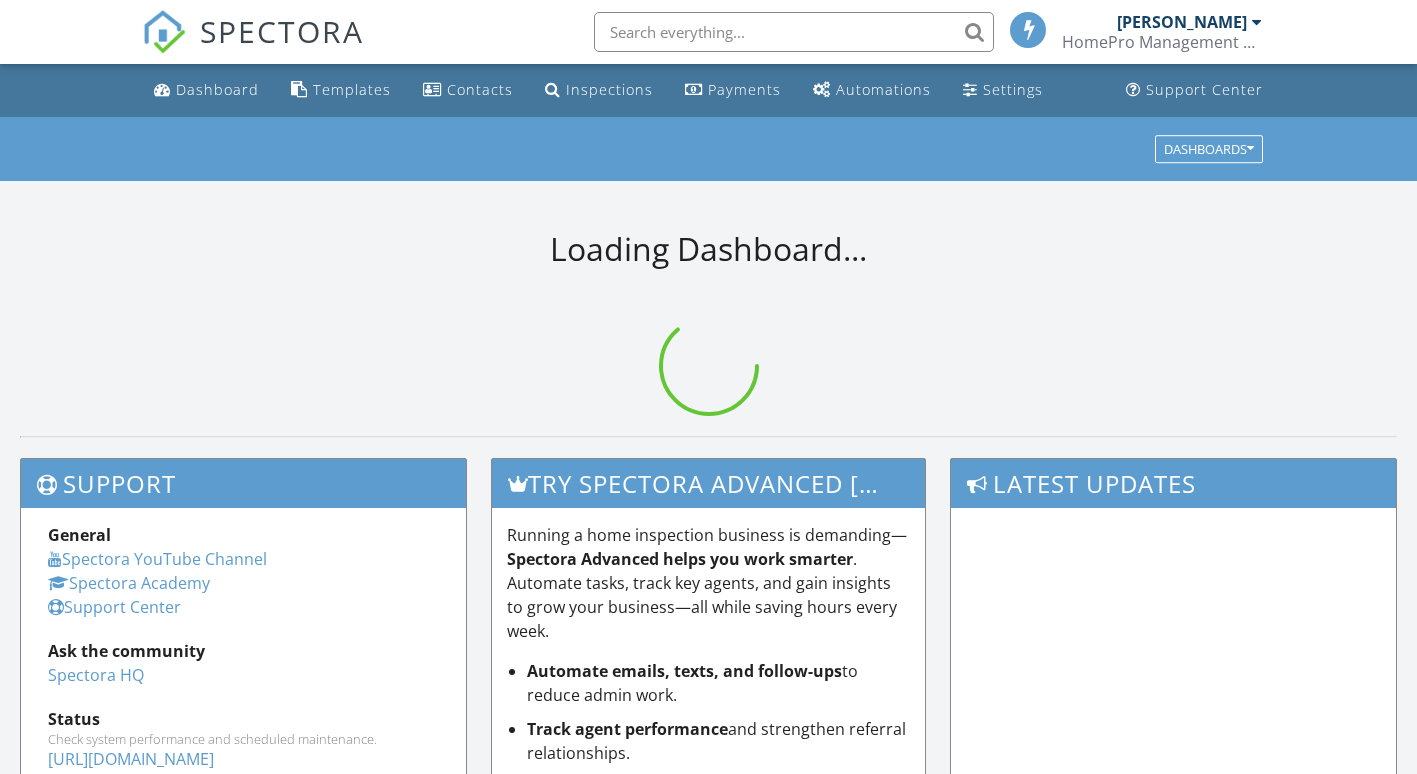 scroll, scrollTop: 0, scrollLeft: 0, axis: both 